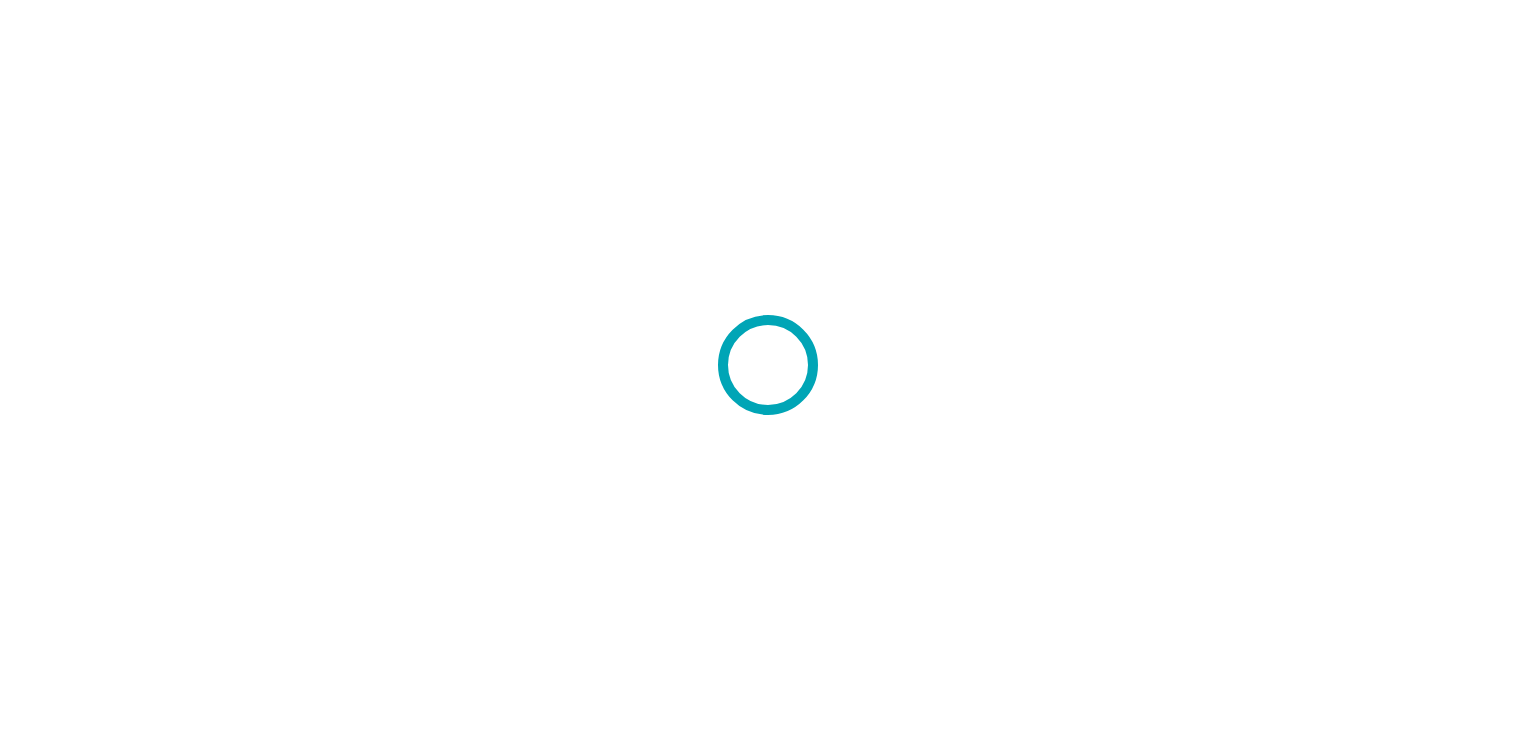scroll, scrollTop: 0, scrollLeft: 0, axis: both 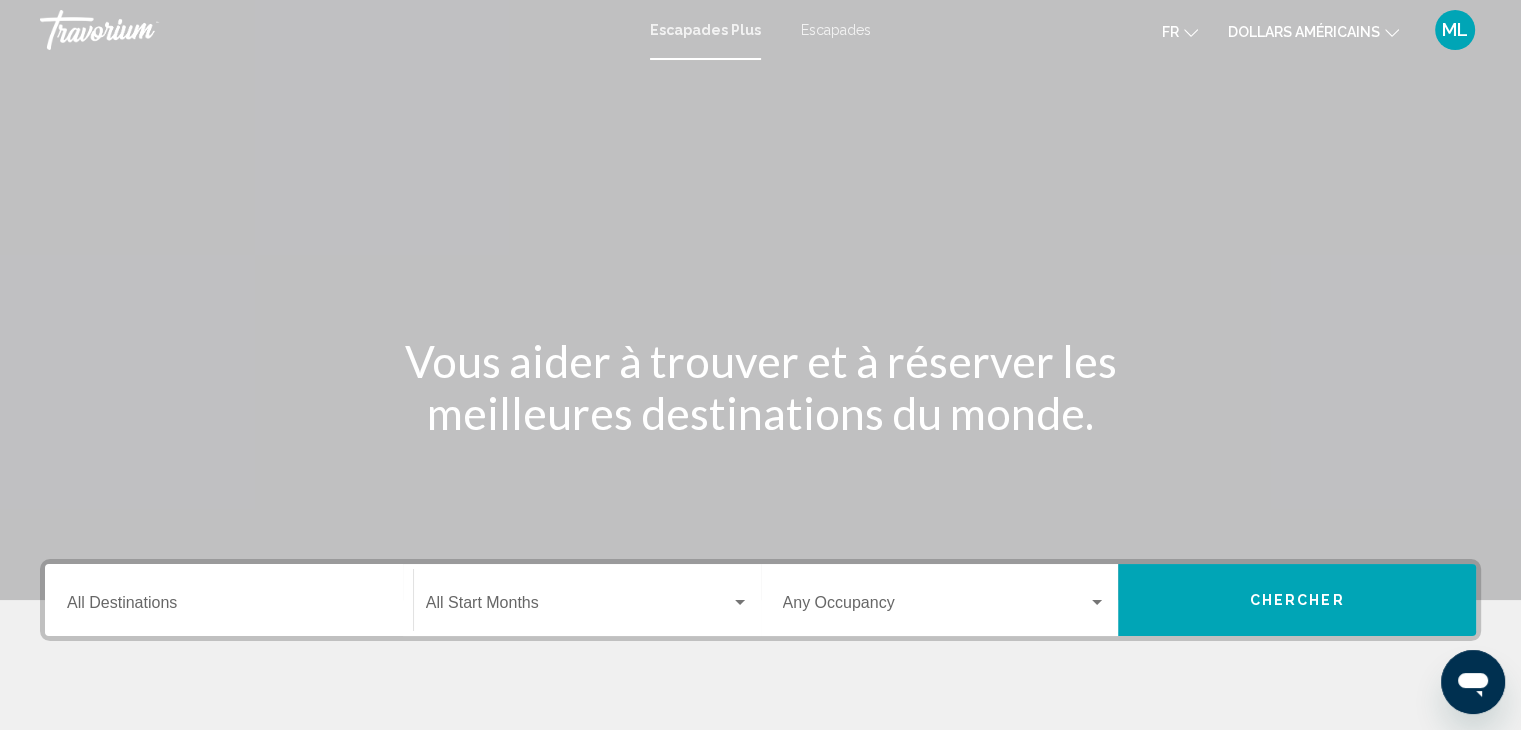 click on "dollars américains" 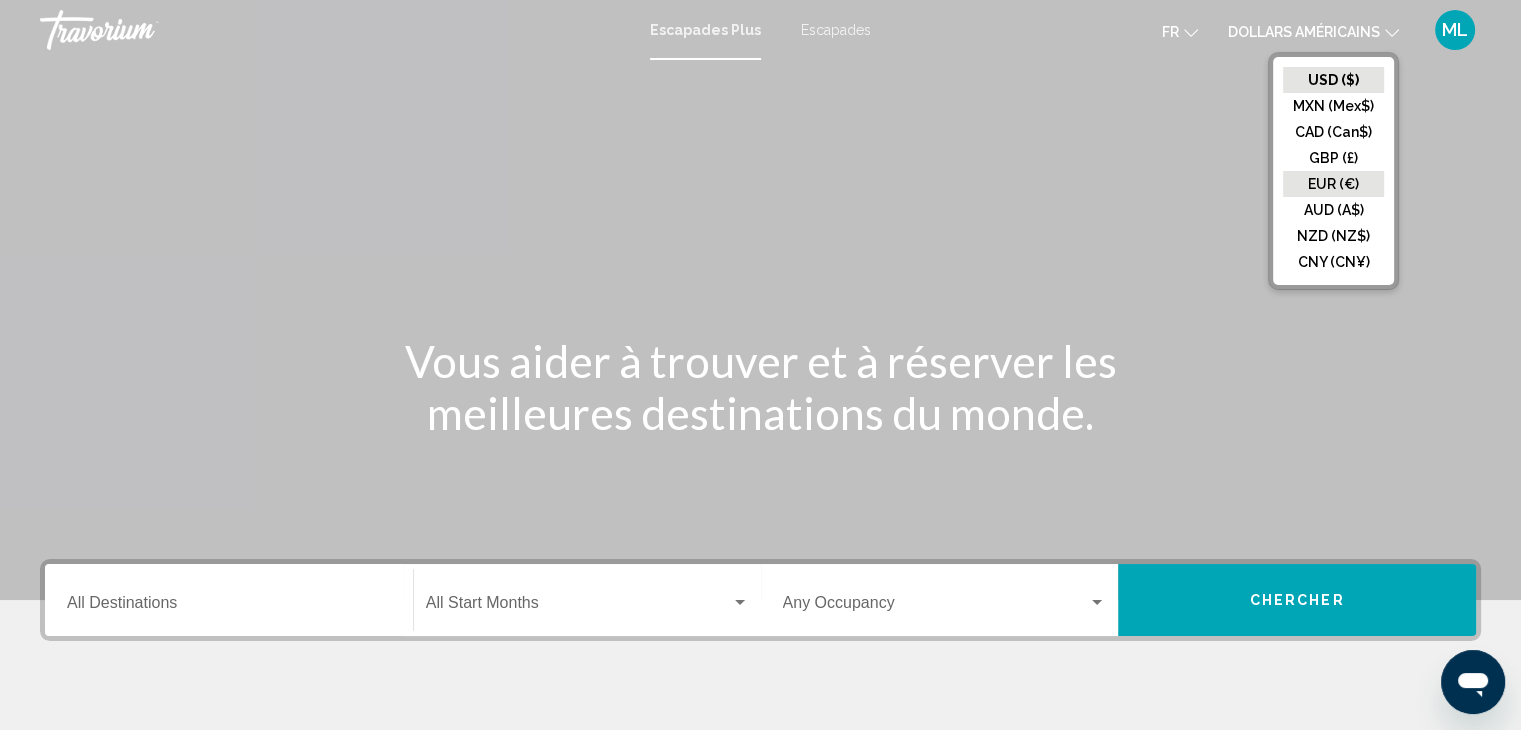 click on "EUR (€)" 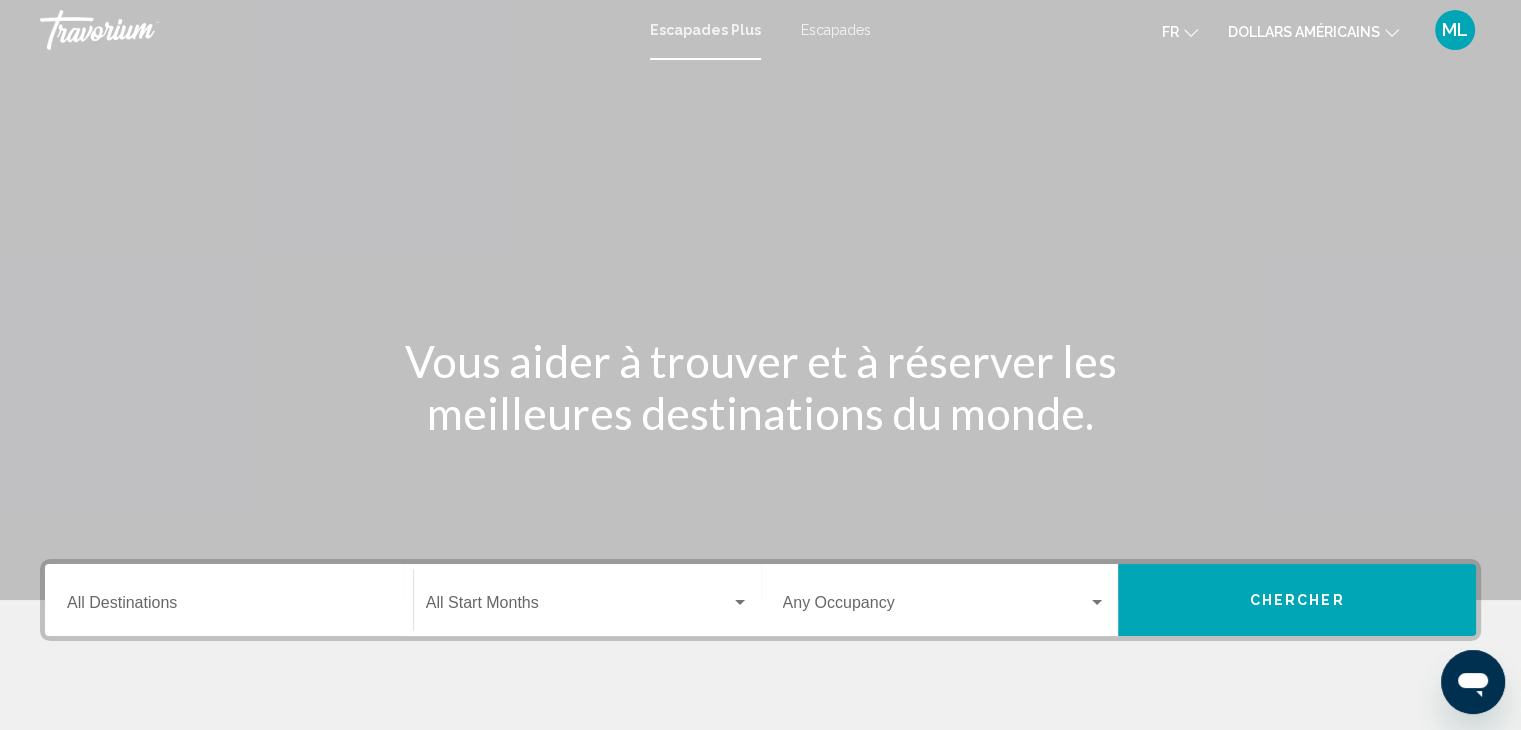 click on "Destination All Destinations" at bounding box center (229, 600) 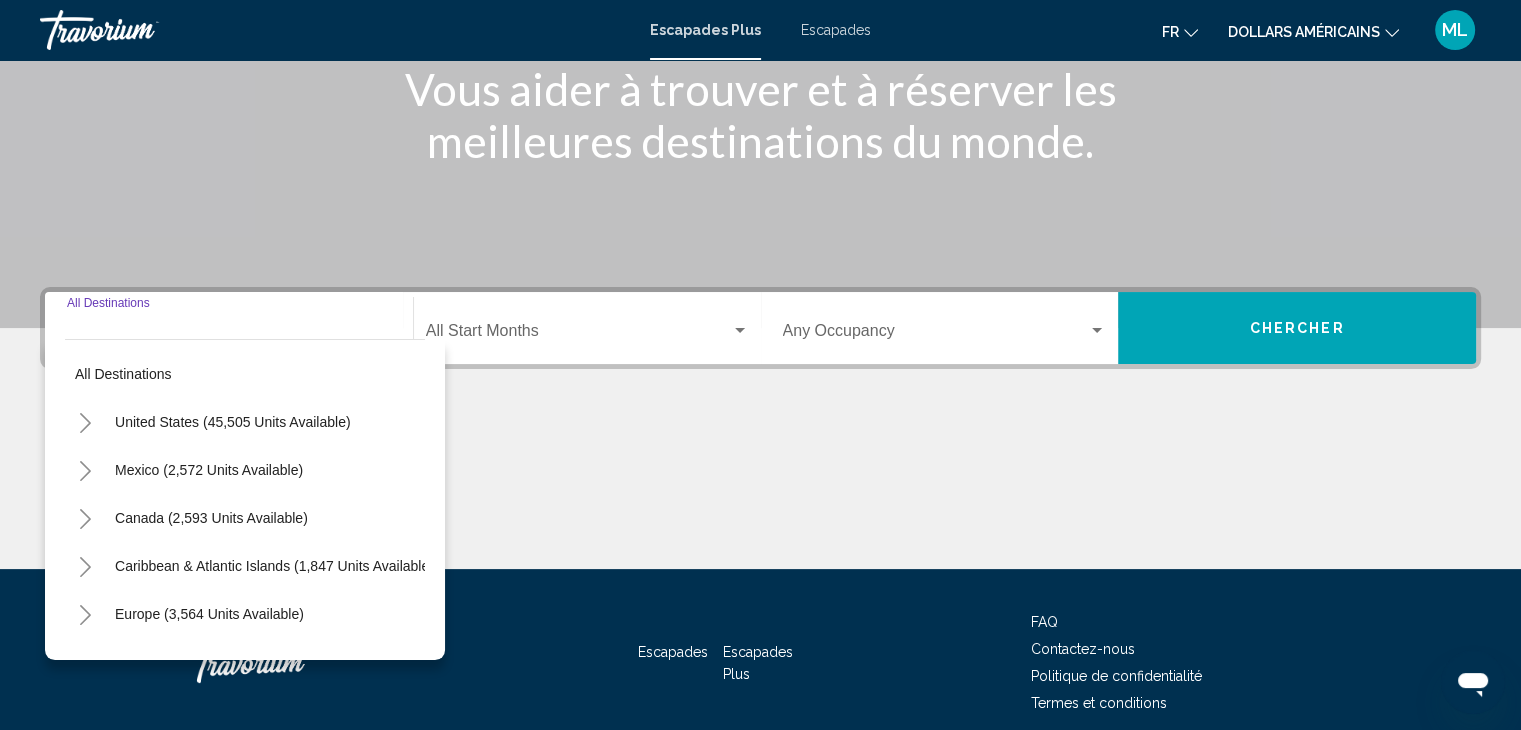 scroll, scrollTop: 356, scrollLeft: 0, axis: vertical 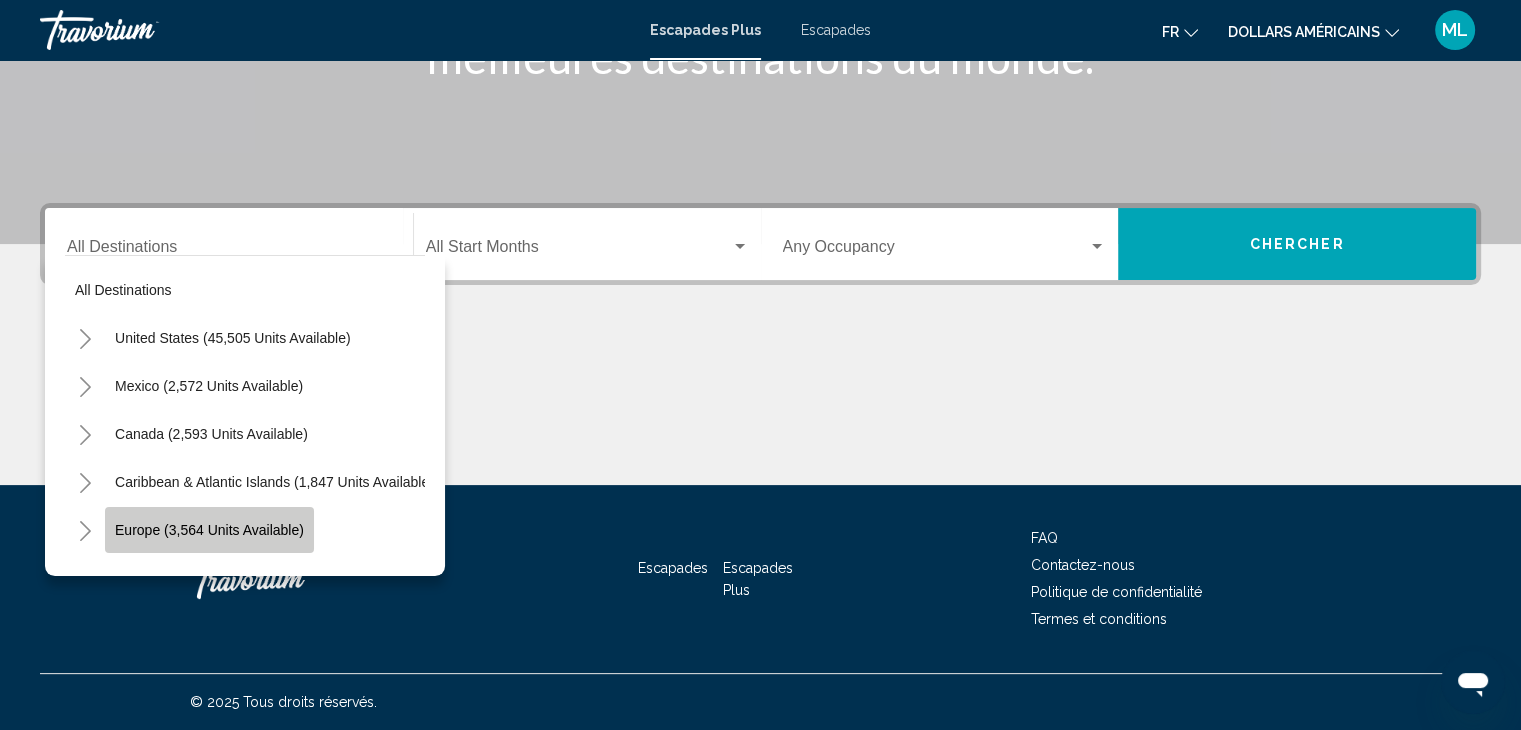 click on "Europe (3,564 units available)" 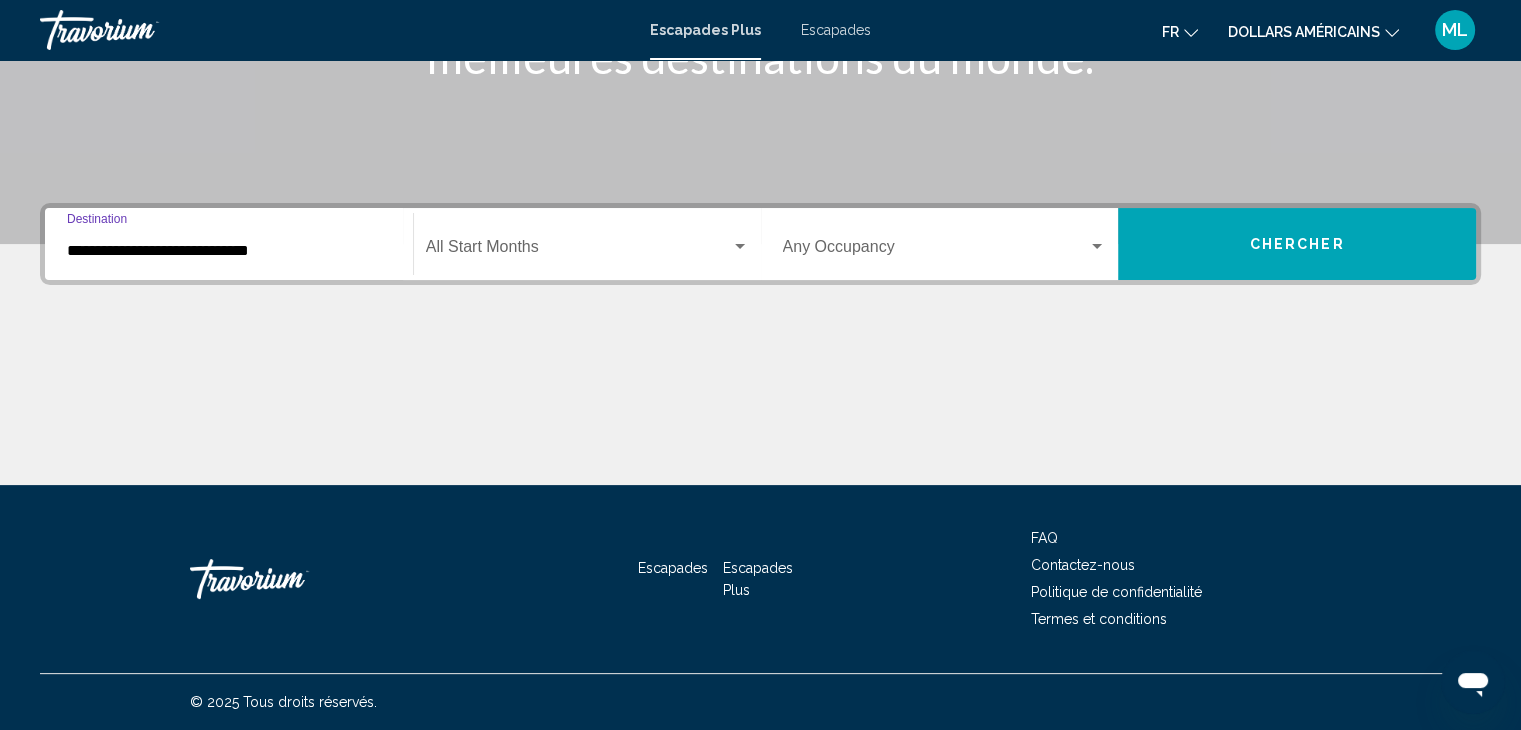 click at bounding box center [578, 251] 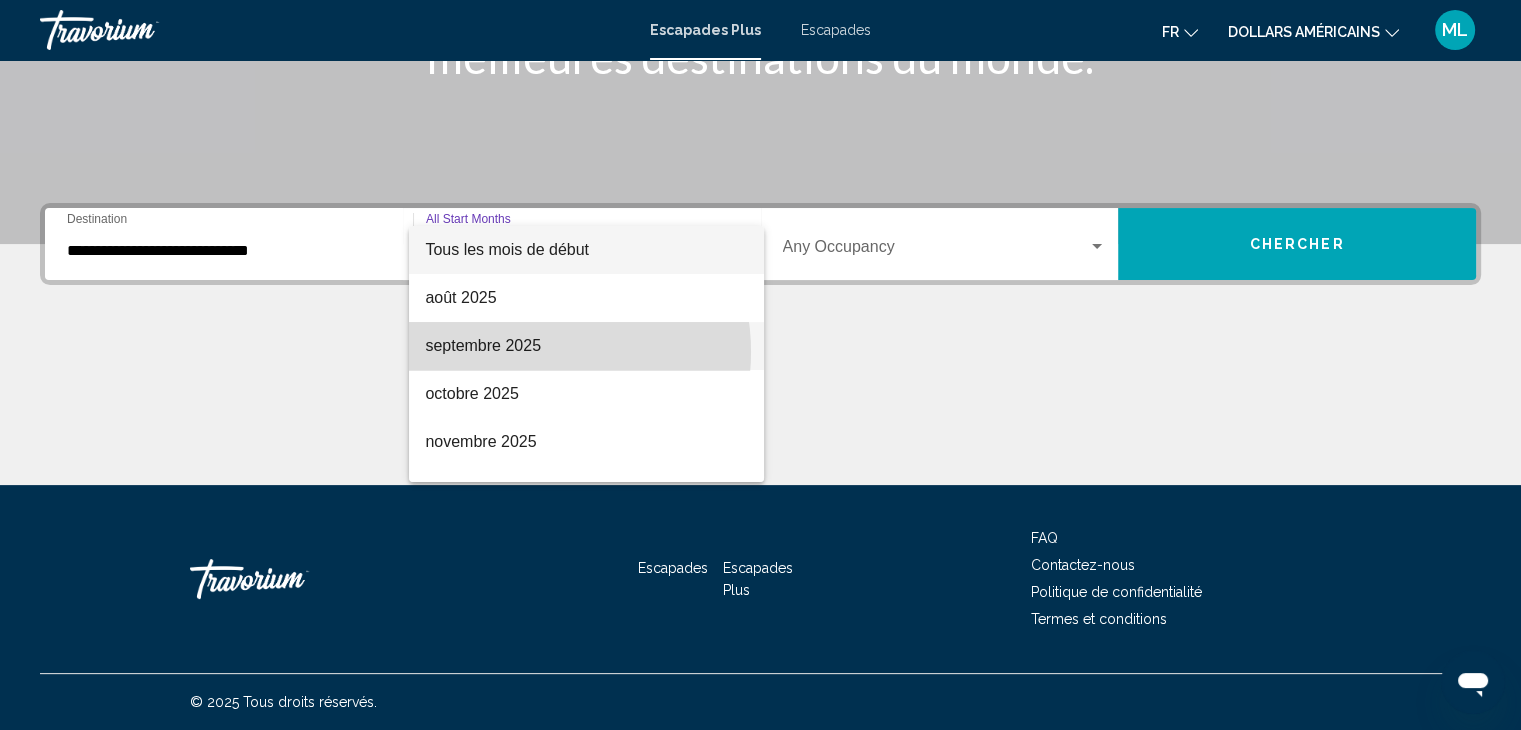 click on "septembre 2025" at bounding box center [483, 345] 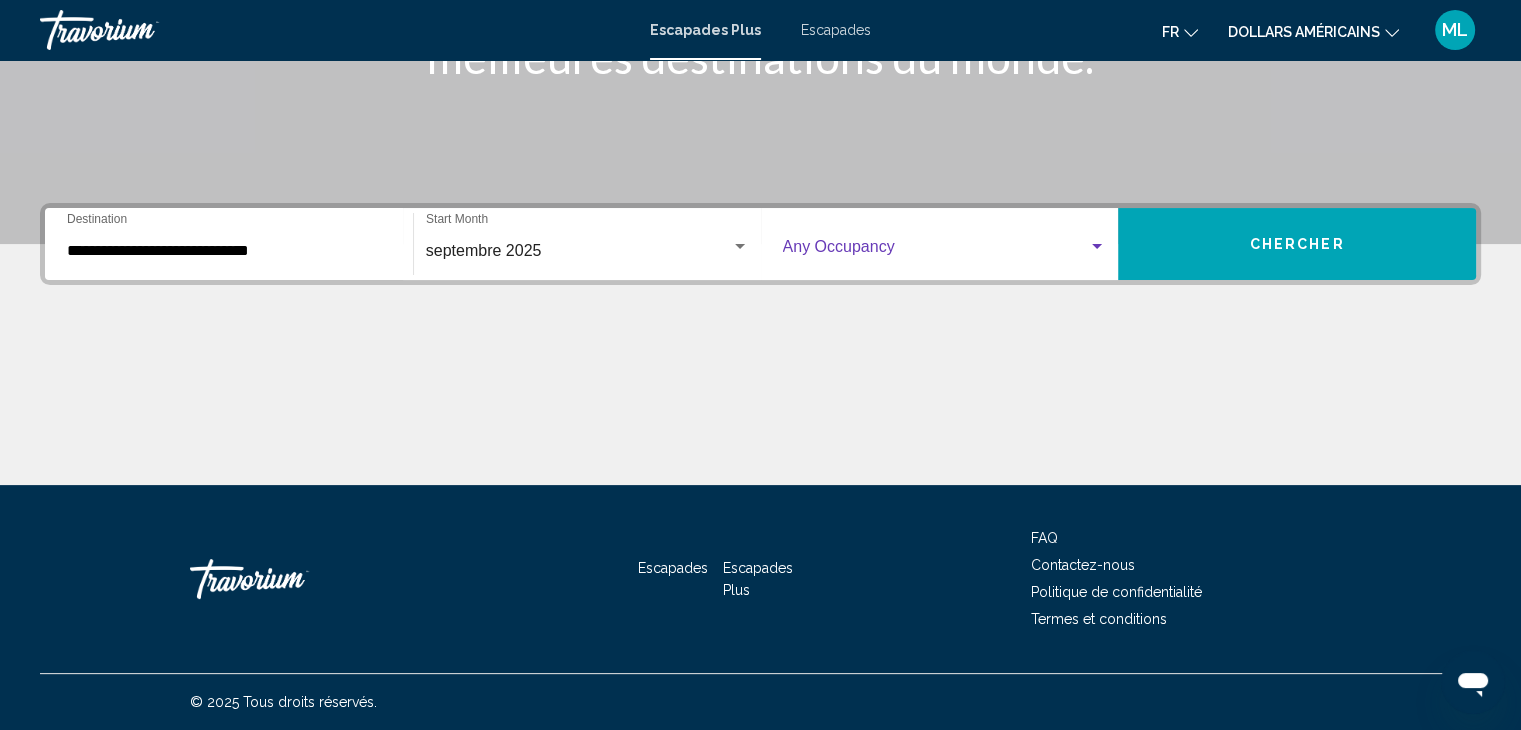 click at bounding box center [936, 251] 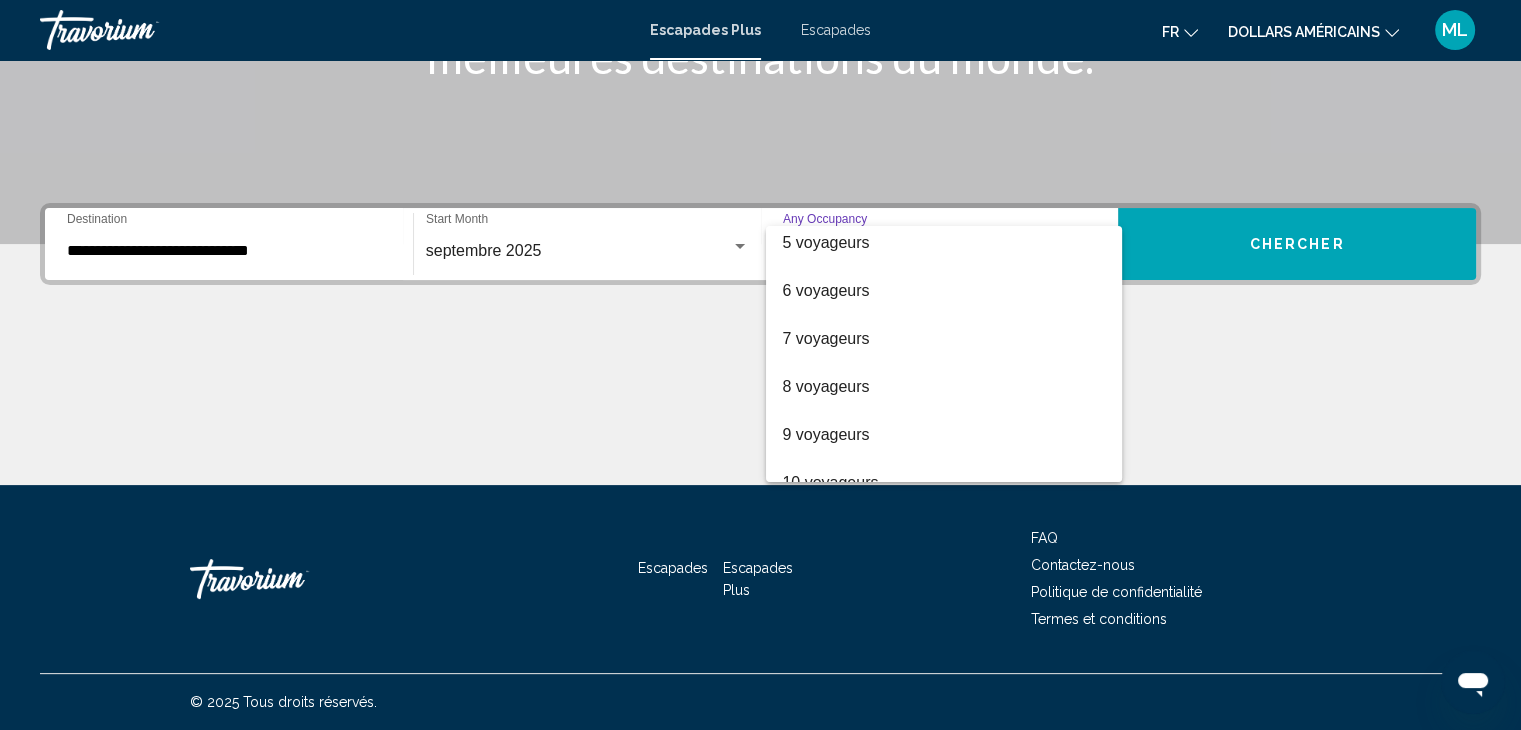 scroll, scrollTop: 224, scrollLeft: 0, axis: vertical 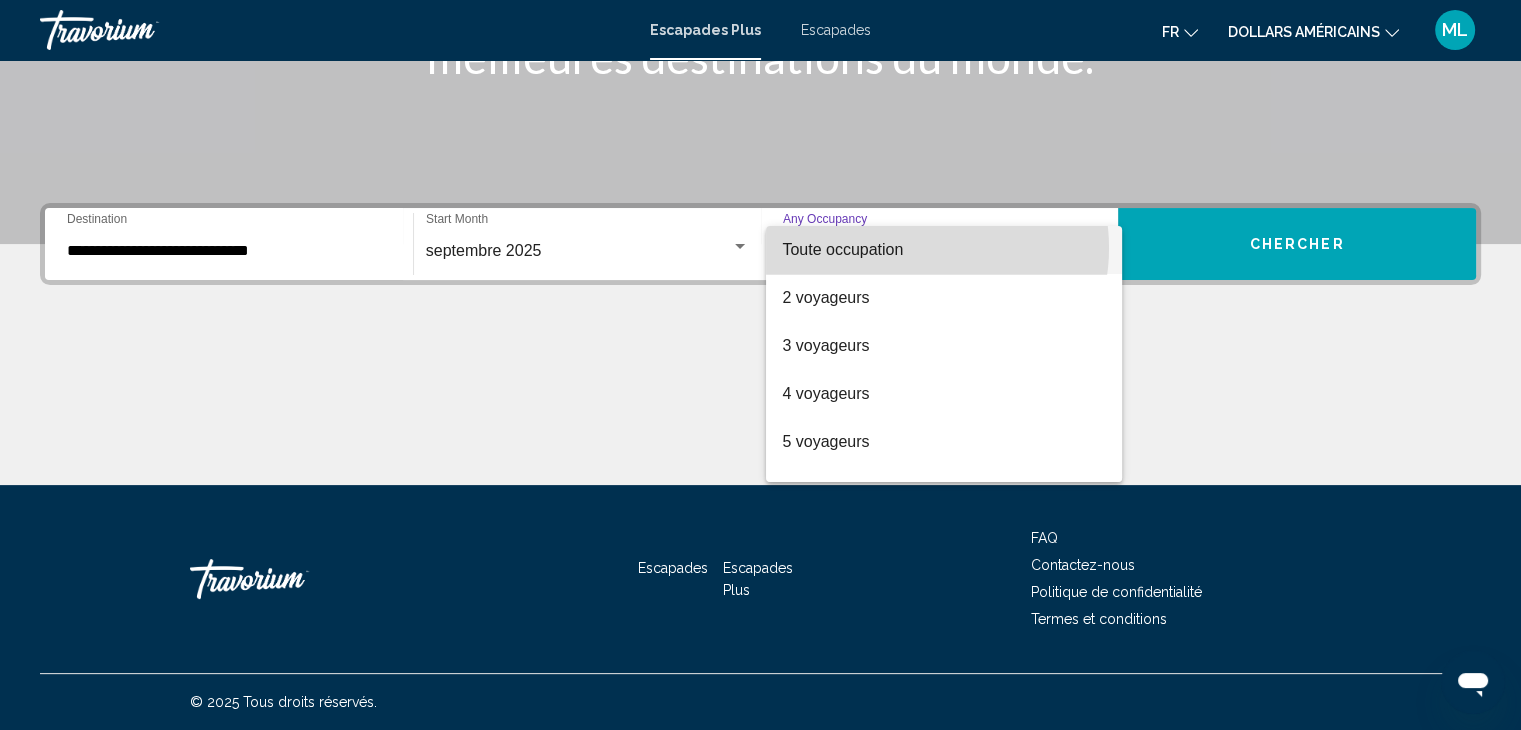 click on "Toute occupation" at bounding box center [944, 250] 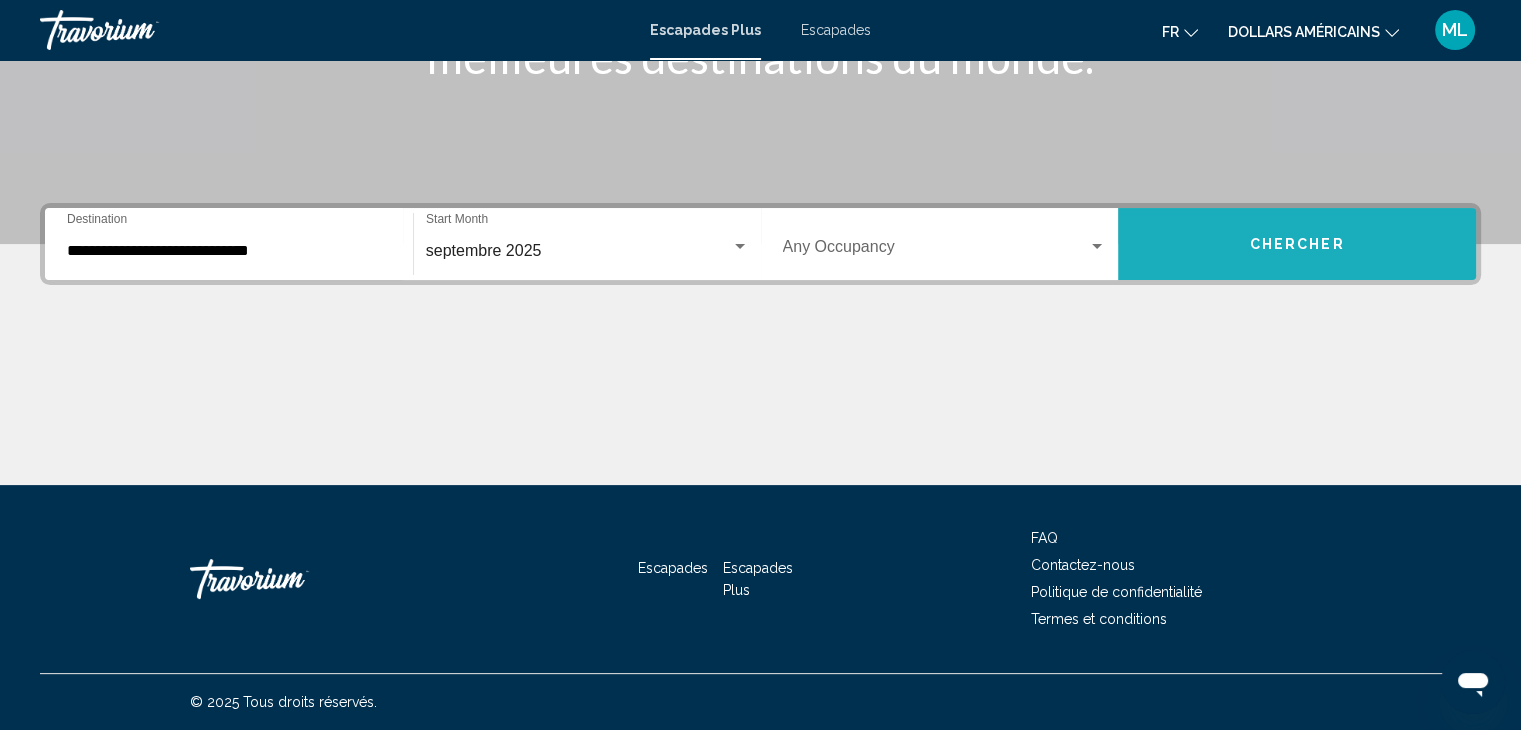 click on "Chercher" at bounding box center (1297, 245) 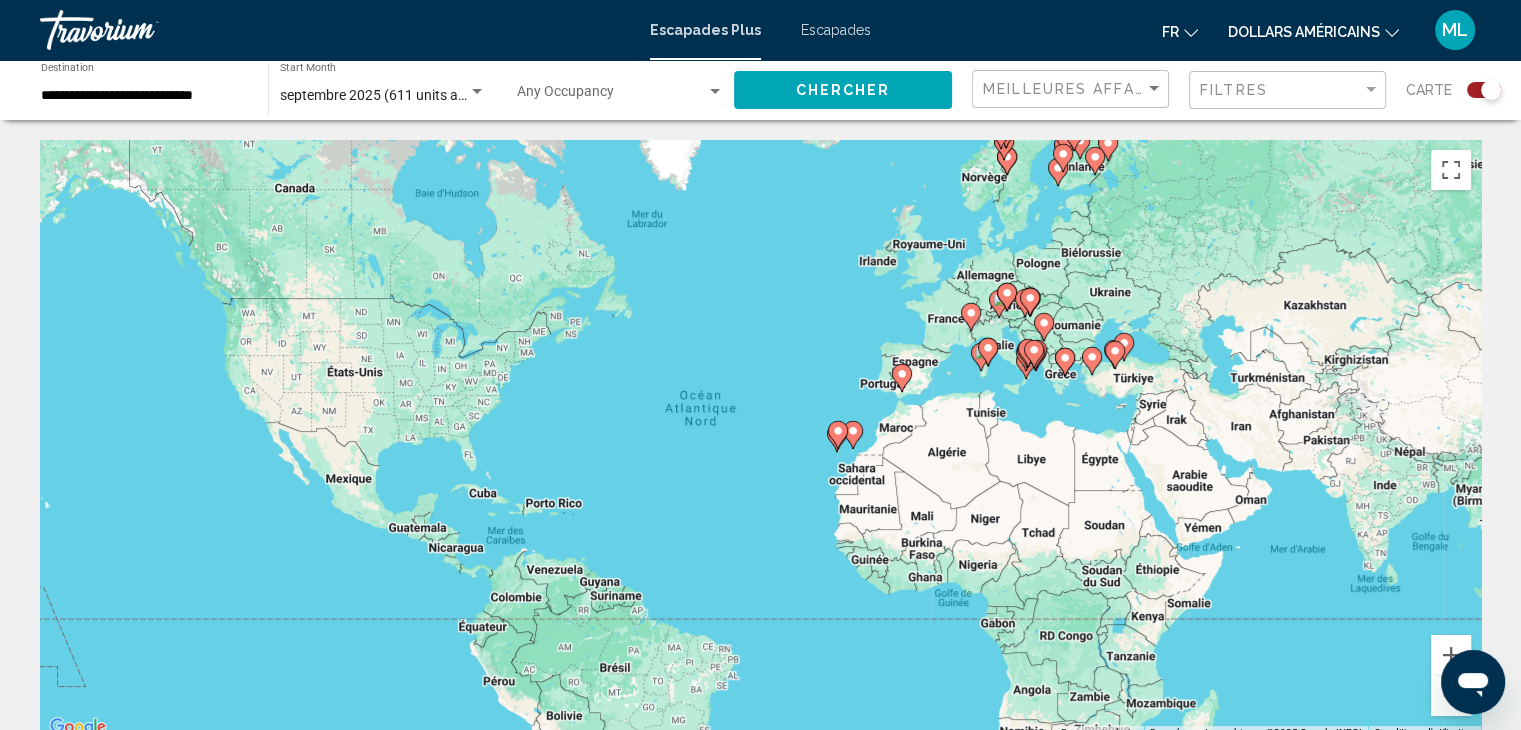 click on "Pour activer le glissement avec le clavier, appuyez sur Alt+Entrée. Une fois ce mode activé, utilisez les touches fléchées pour déplacer le repère. Pour valider le déplacement, appuyez sur Entrée. Pour annuler, appuyez sur Échap." at bounding box center (760, 440) 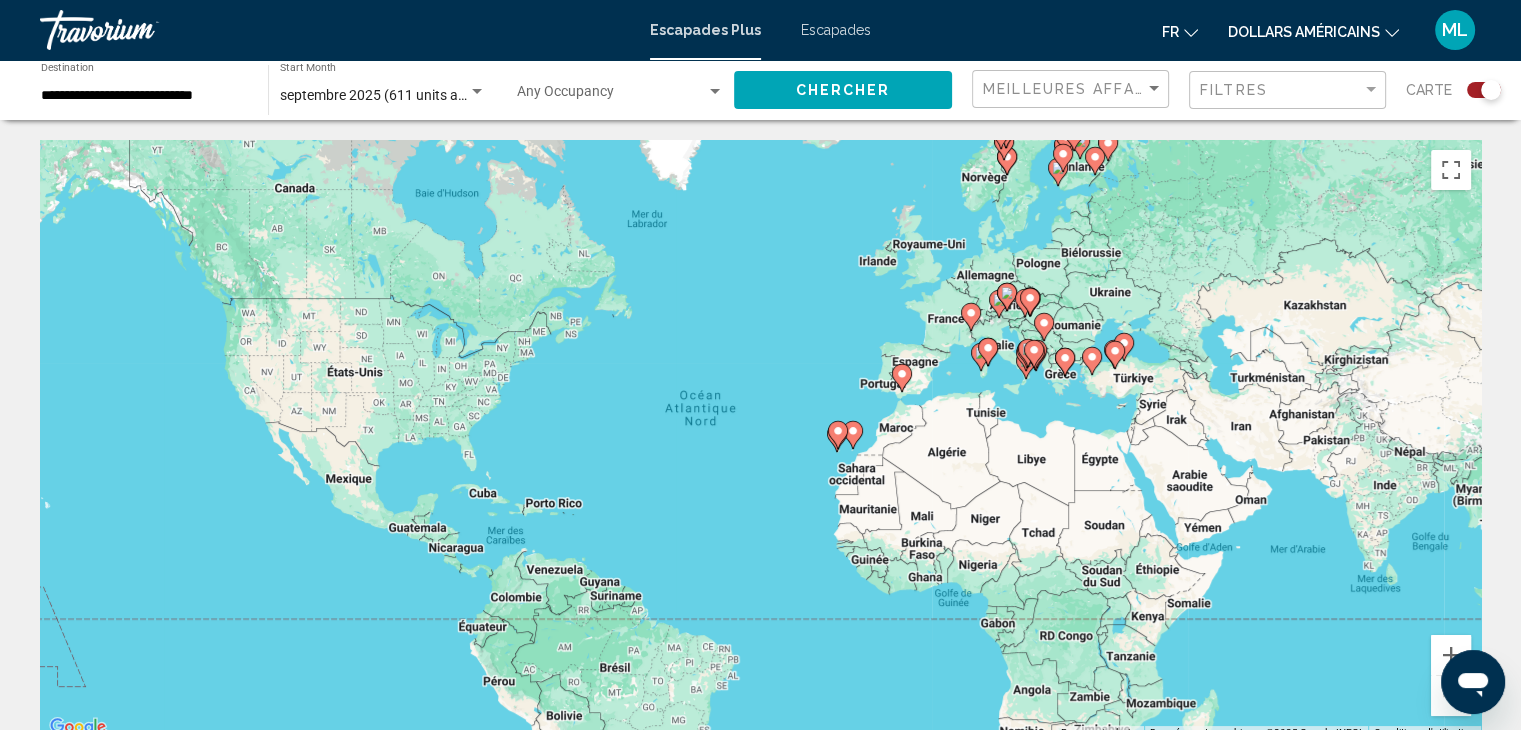 click on "Pour activer le glissement avec le clavier, appuyez sur Alt+Entrée. Une fois ce mode activé, utilisez les touches fléchées pour déplacer le repère. Pour valider le déplacement, appuyez sur Entrée. Pour annuler, appuyez sur Échap." at bounding box center (760, 440) 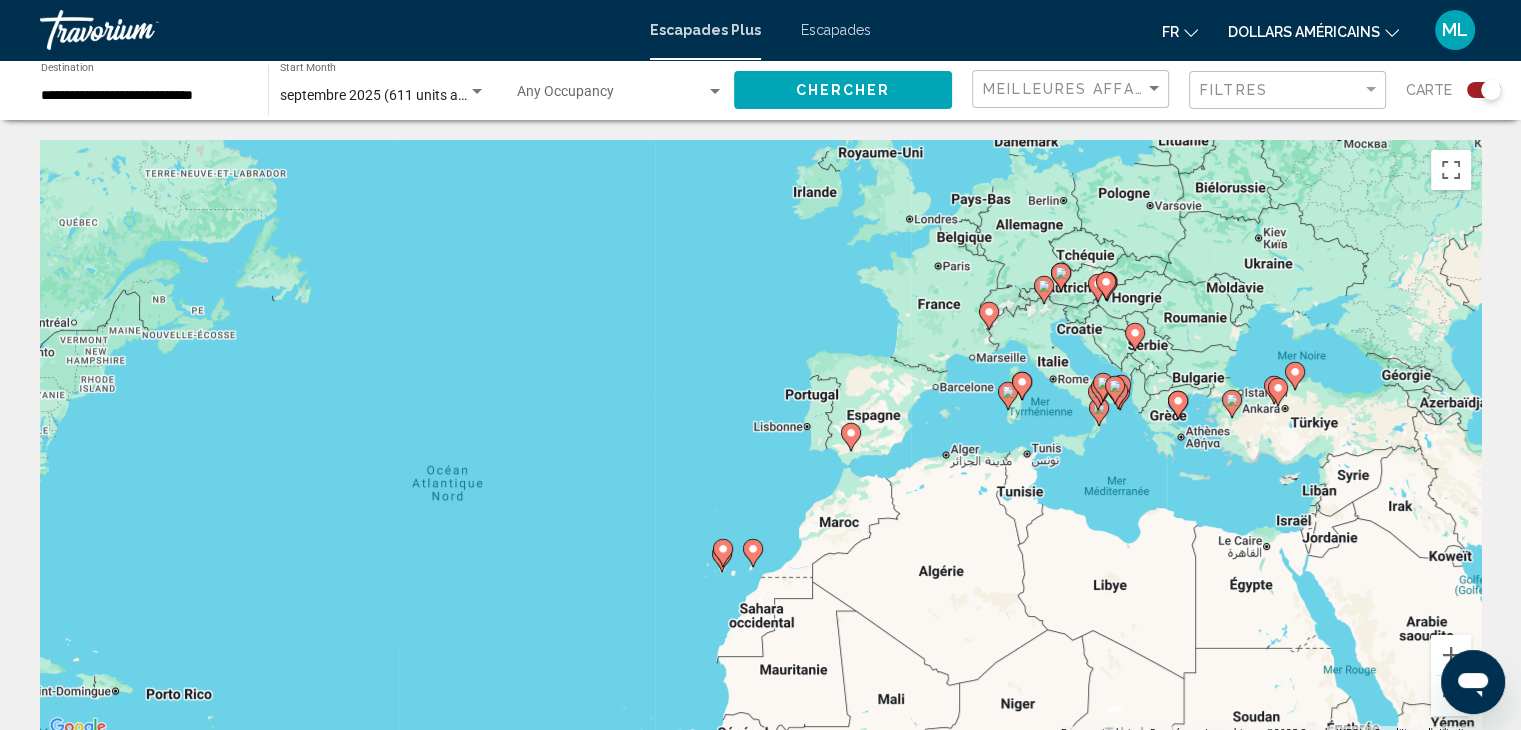 click on "Pour activer le glissement avec le clavier, appuyez sur Alt+Entrée. Une fois ce mode activé, utilisez les touches fléchées pour déplacer le repère. Pour valider le déplacement, appuyez sur Entrée. Pour annuler, appuyez sur Échap." at bounding box center (760, 440) 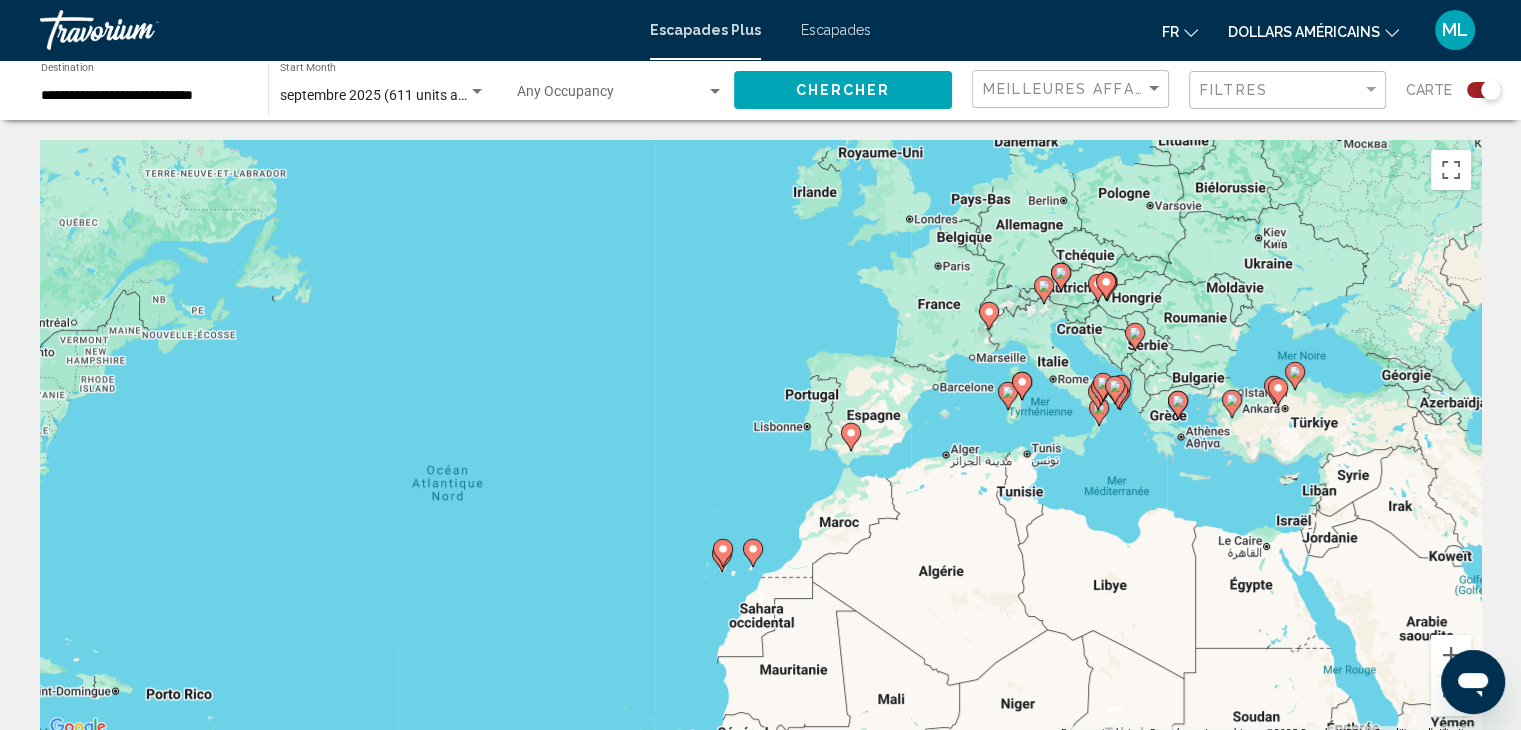 click on "Pour activer le glissement avec le clavier, appuyez sur Alt+Entrée. Une fois ce mode activé, utilisez les touches fléchées pour déplacer le repère. Pour valider le déplacement, appuyez sur Entrée. Pour annuler, appuyez sur Échap." at bounding box center (760, 440) 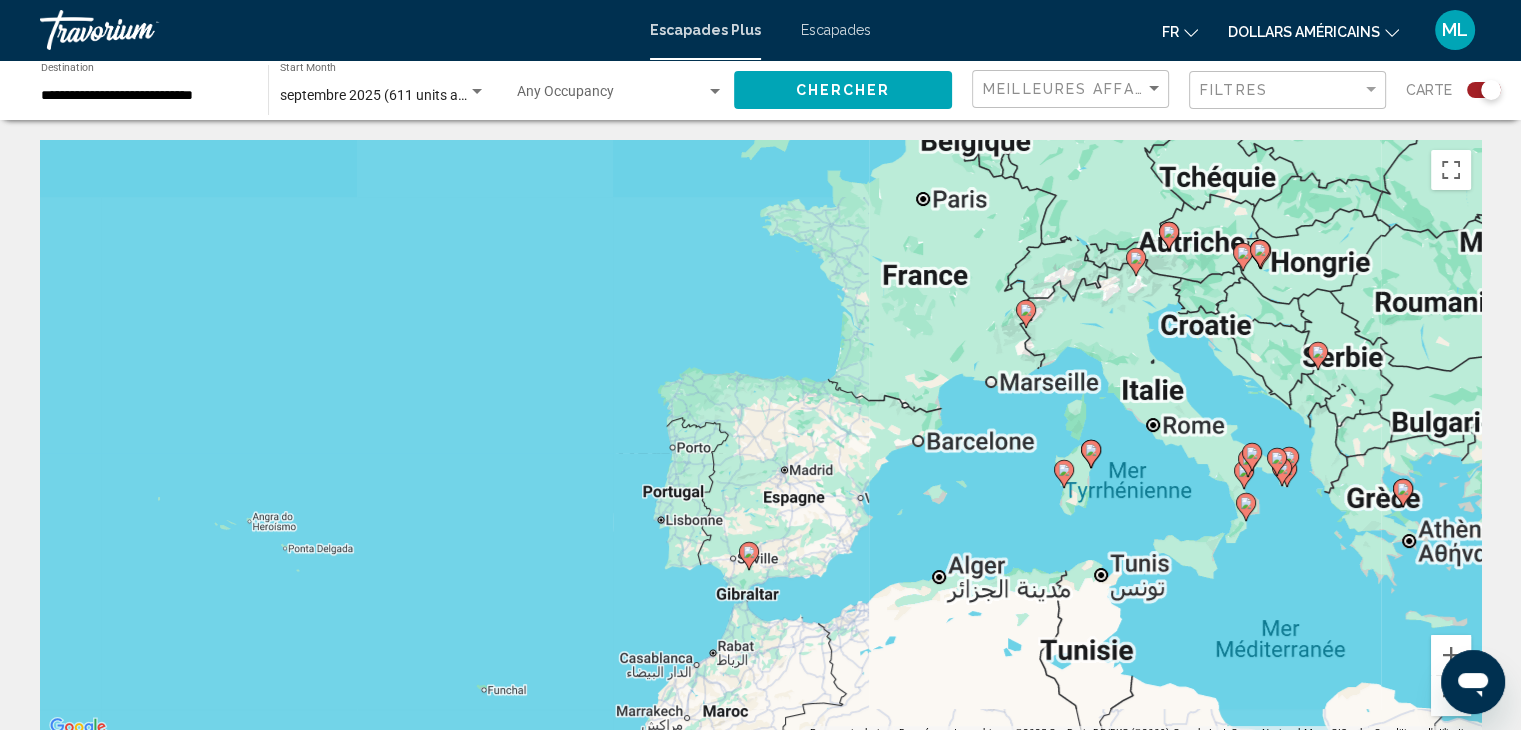 click on "Pour activer le glissement avec le clavier, appuyez sur Alt+Entrée. Une fois ce mode activé, utilisez les touches fléchées pour déplacer le repère. Pour valider le déplacement, appuyez sur Entrée. Pour annuler, appuyez sur Échap." at bounding box center [760, 440] 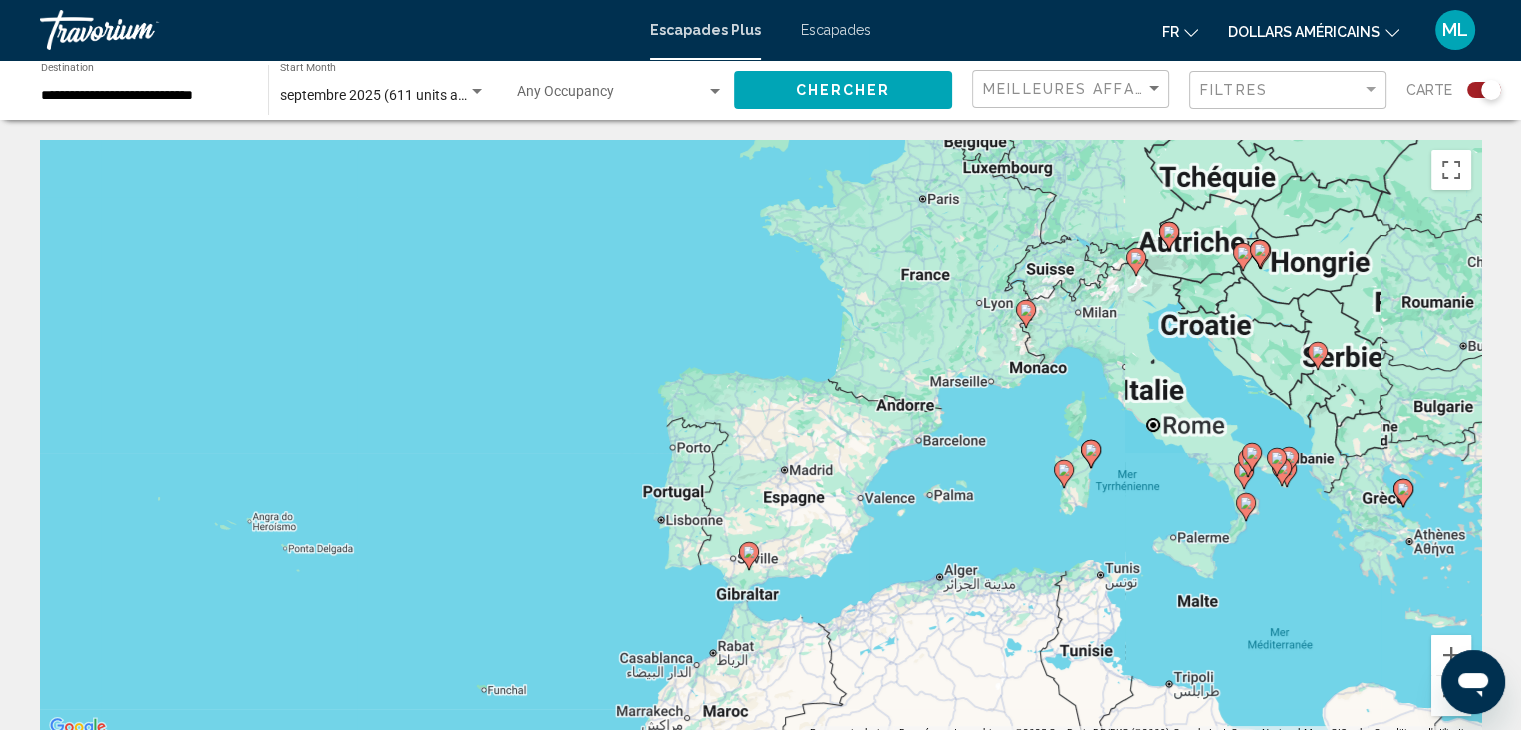 click on "Pour activer le glissement avec le clavier, appuyez sur Alt+Entrée. Une fois ce mode activé, utilisez les touches fléchées pour déplacer le repère. Pour valider le déplacement, appuyez sur Entrée. Pour annuler, appuyez sur Échap." at bounding box center (760, 440) 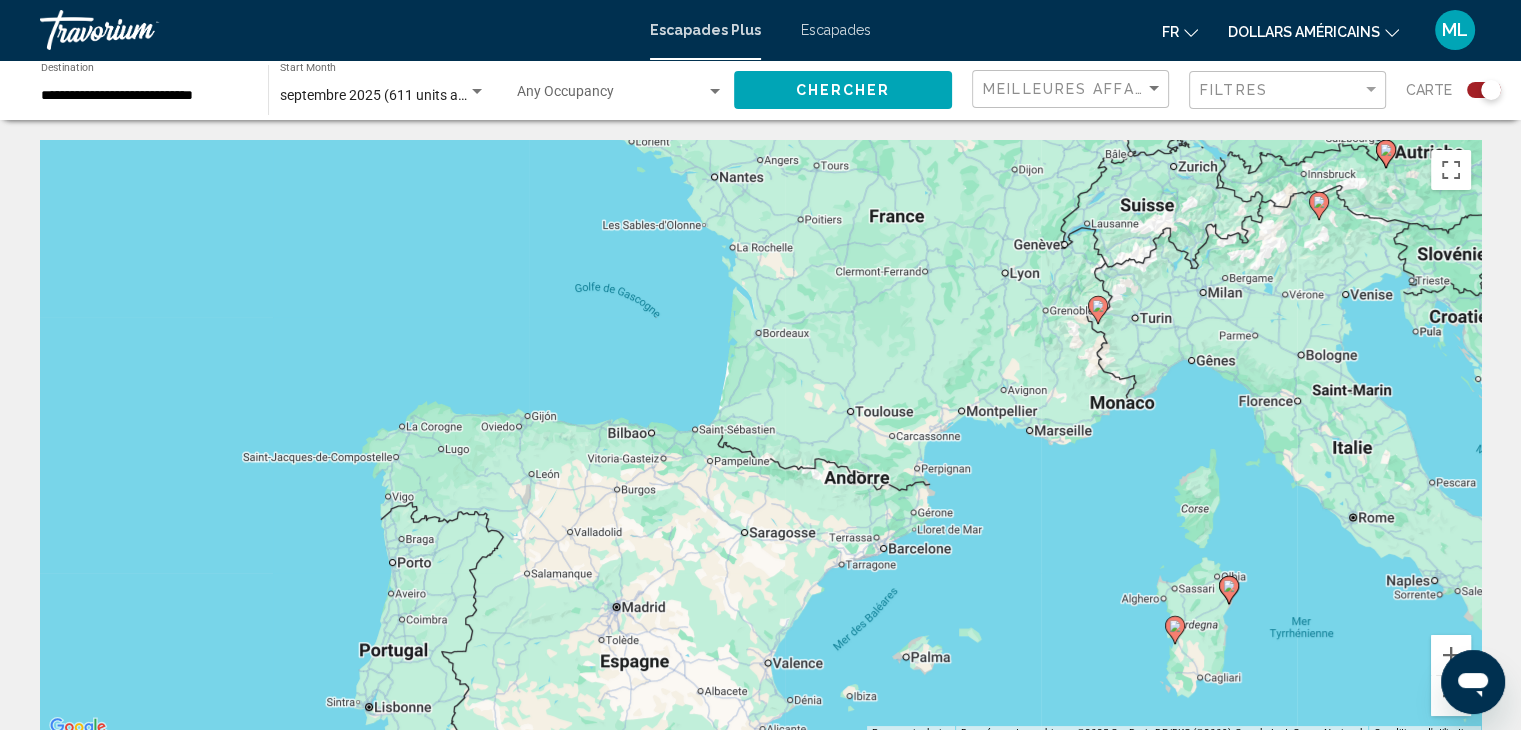 click on "Pour activer le glissement avec le clavier, appuyez sur Alt+Entrée. Une fois ce mode activé, utilisez les touches fléchées pour déplacer le repère. Pour valider le déplacement, appuyez sur Entrée. Pour annuler, appuyez sur Échap." at bounding box center (760, 440) 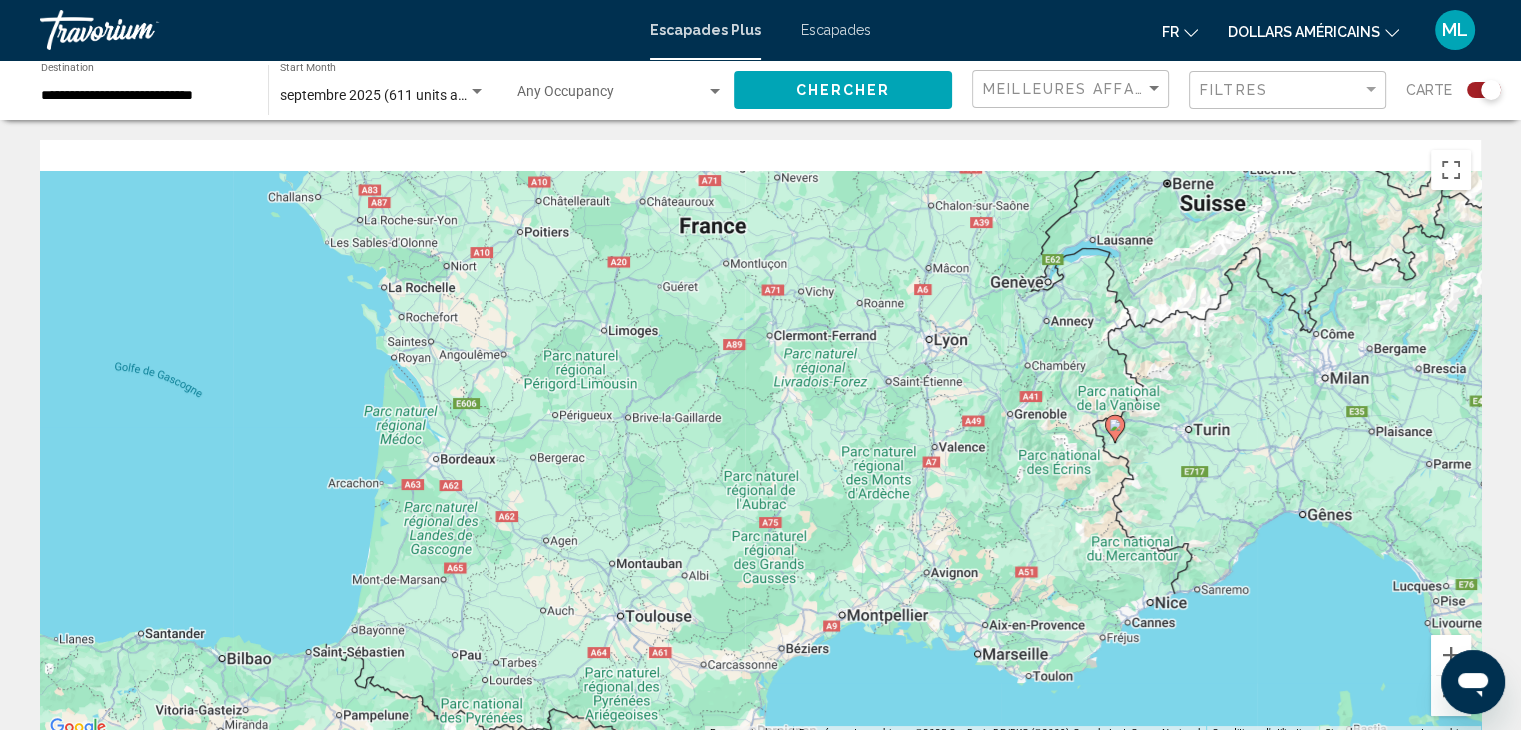 drag, startPoint x: 1184, startPoint y: 329, endPoint x: 1017, endPoint y: 486, distance: 229.21169 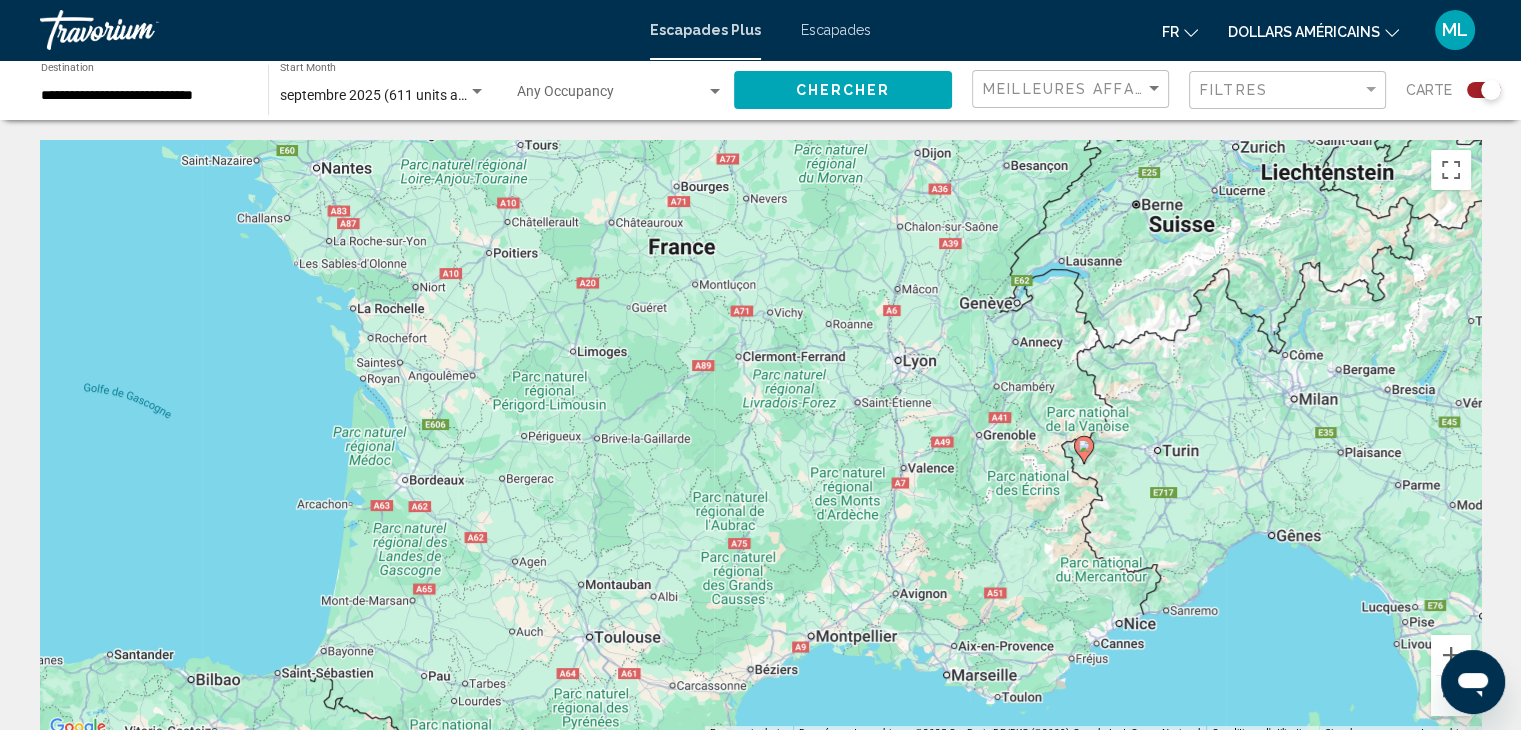 click 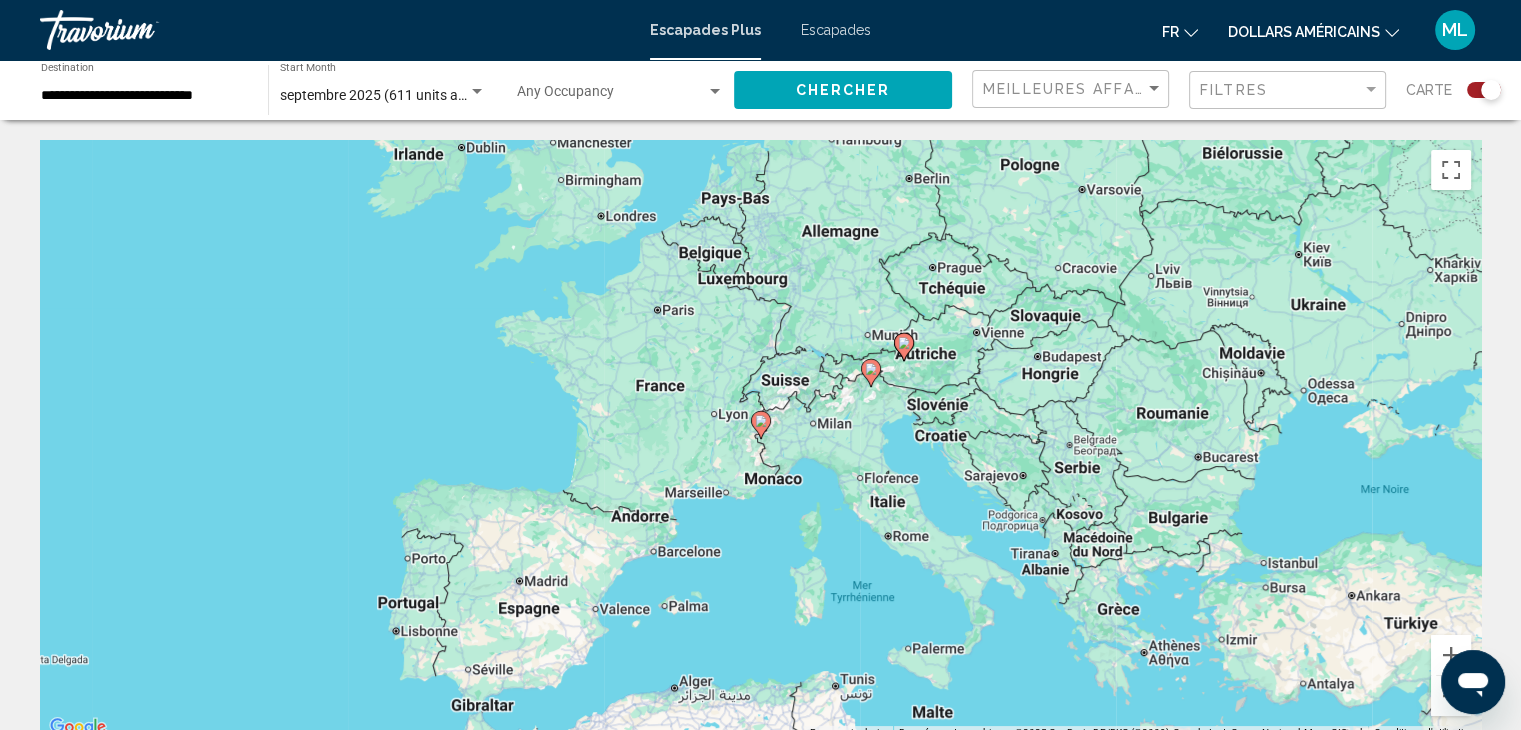 click 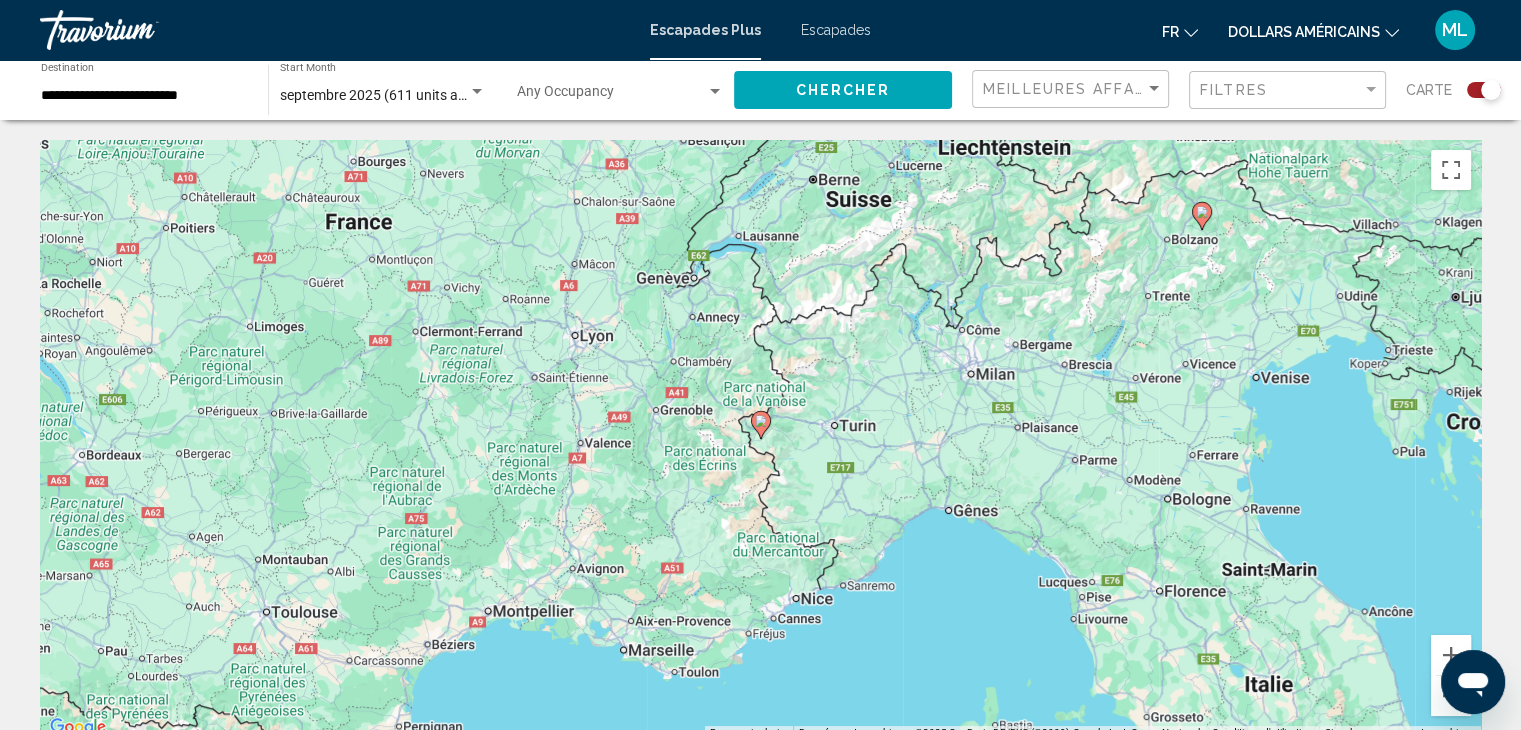 click on "Escapades" at bounding box center [836, 30] 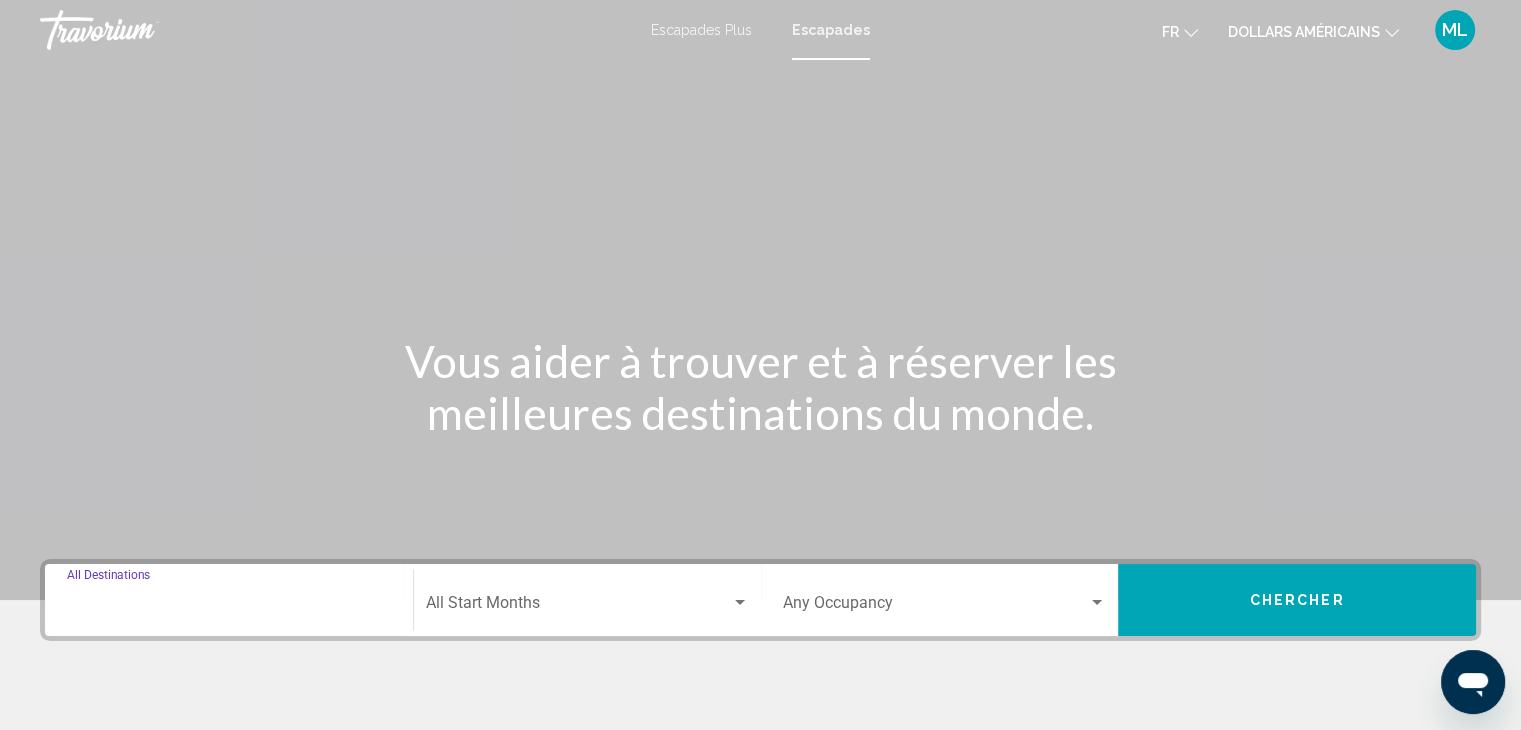 click on "Destination All Destinations" at bounding box center [229, 607] 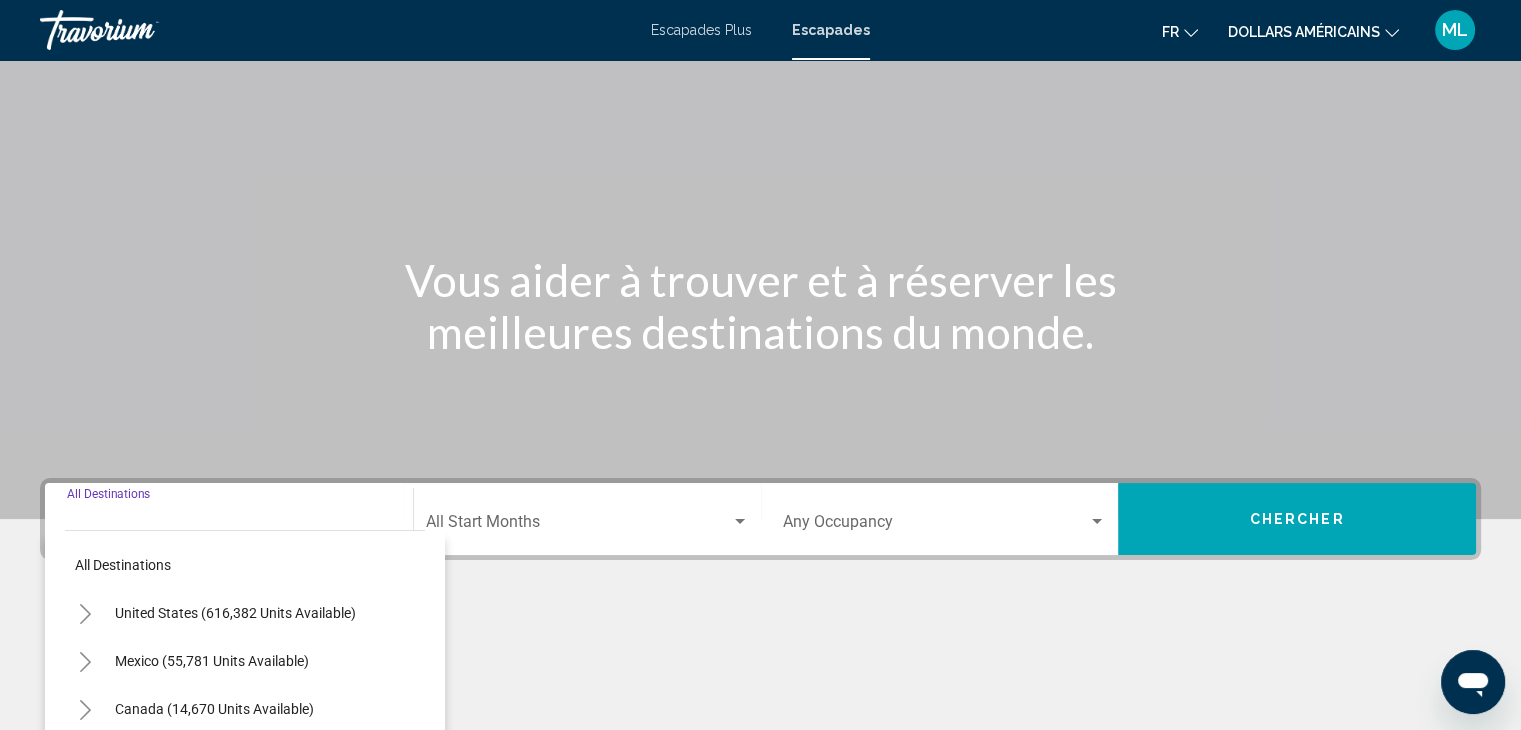 scroll, scrollTop: 356, scrollLeft: 0, axis: vertical 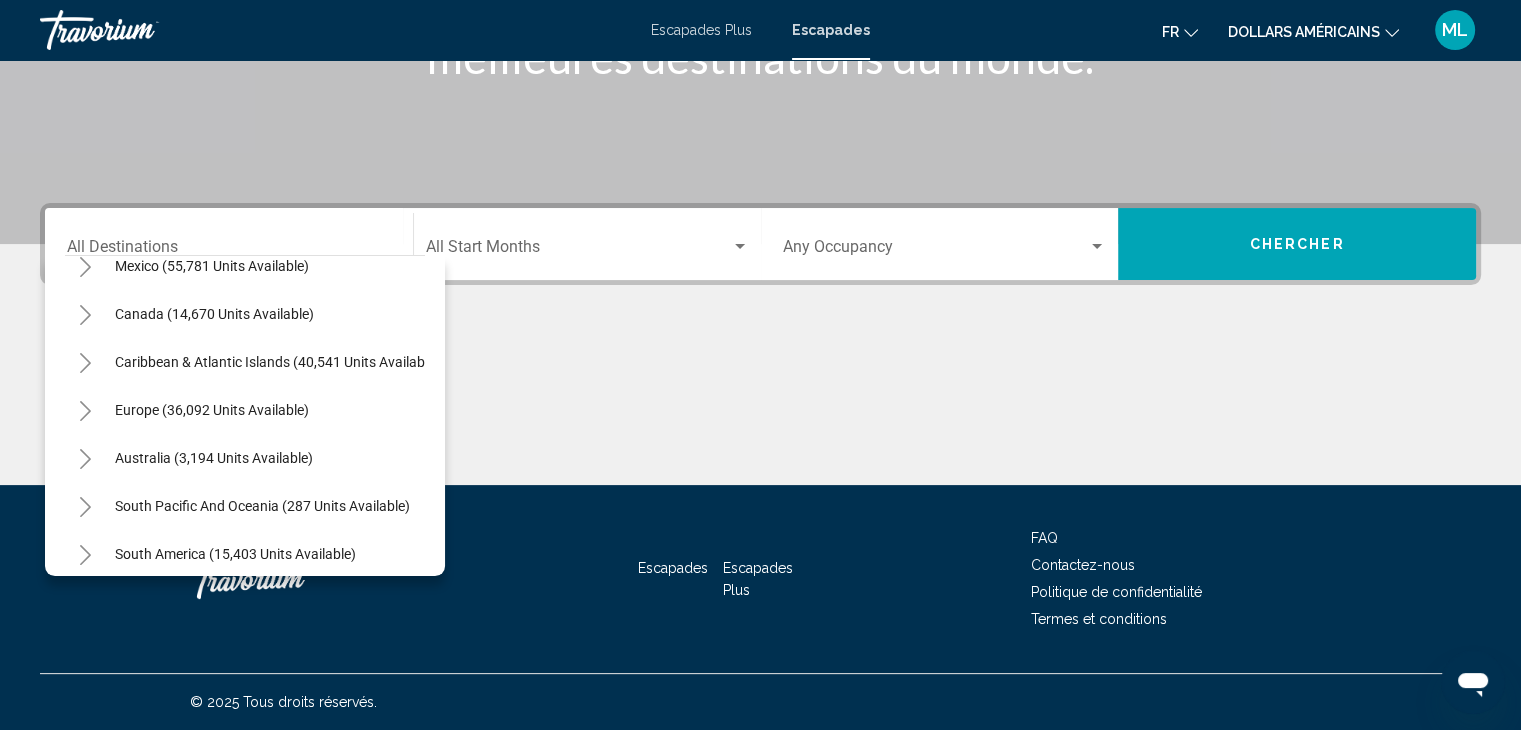 click 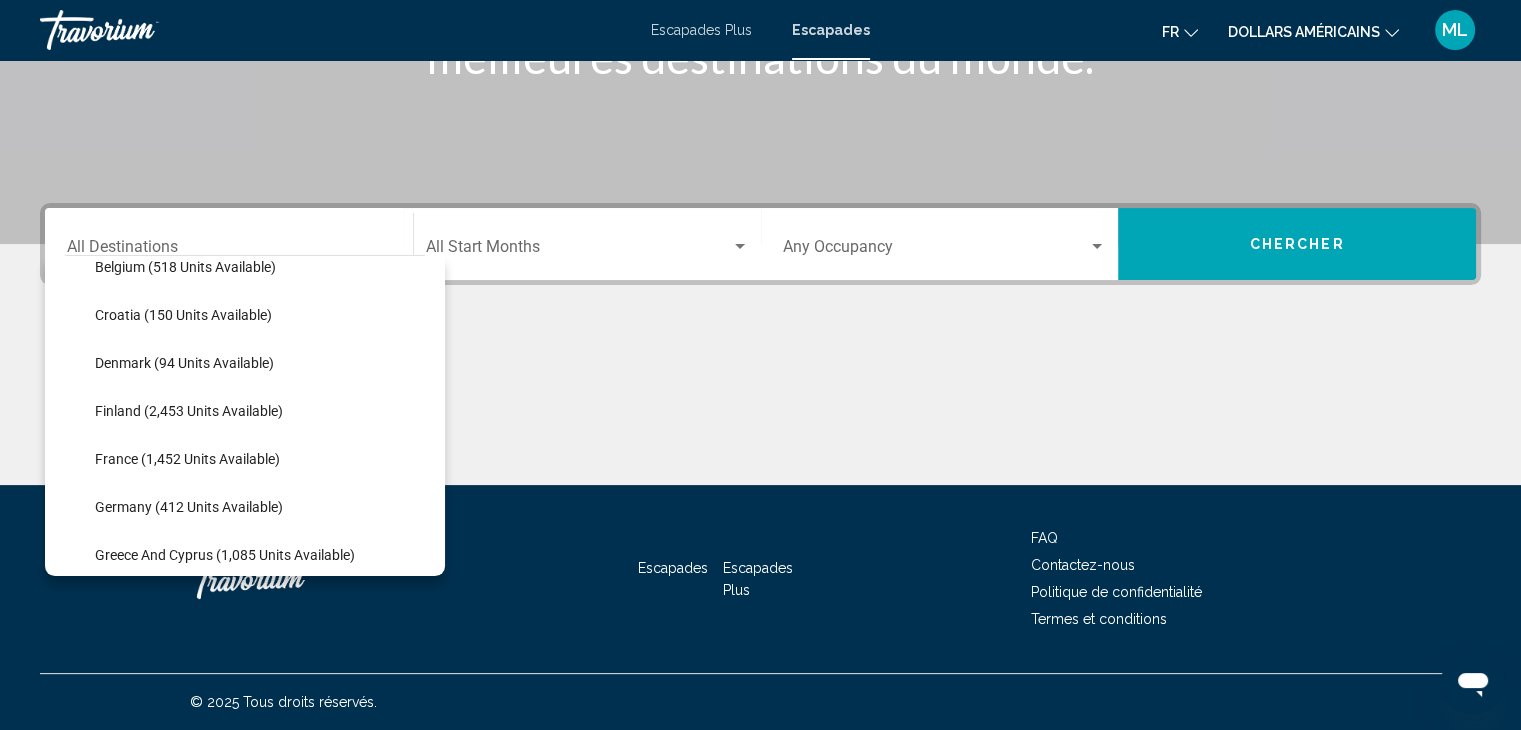 scroll, scrollTop: 453, scrollLeft: 0, axis: vertical 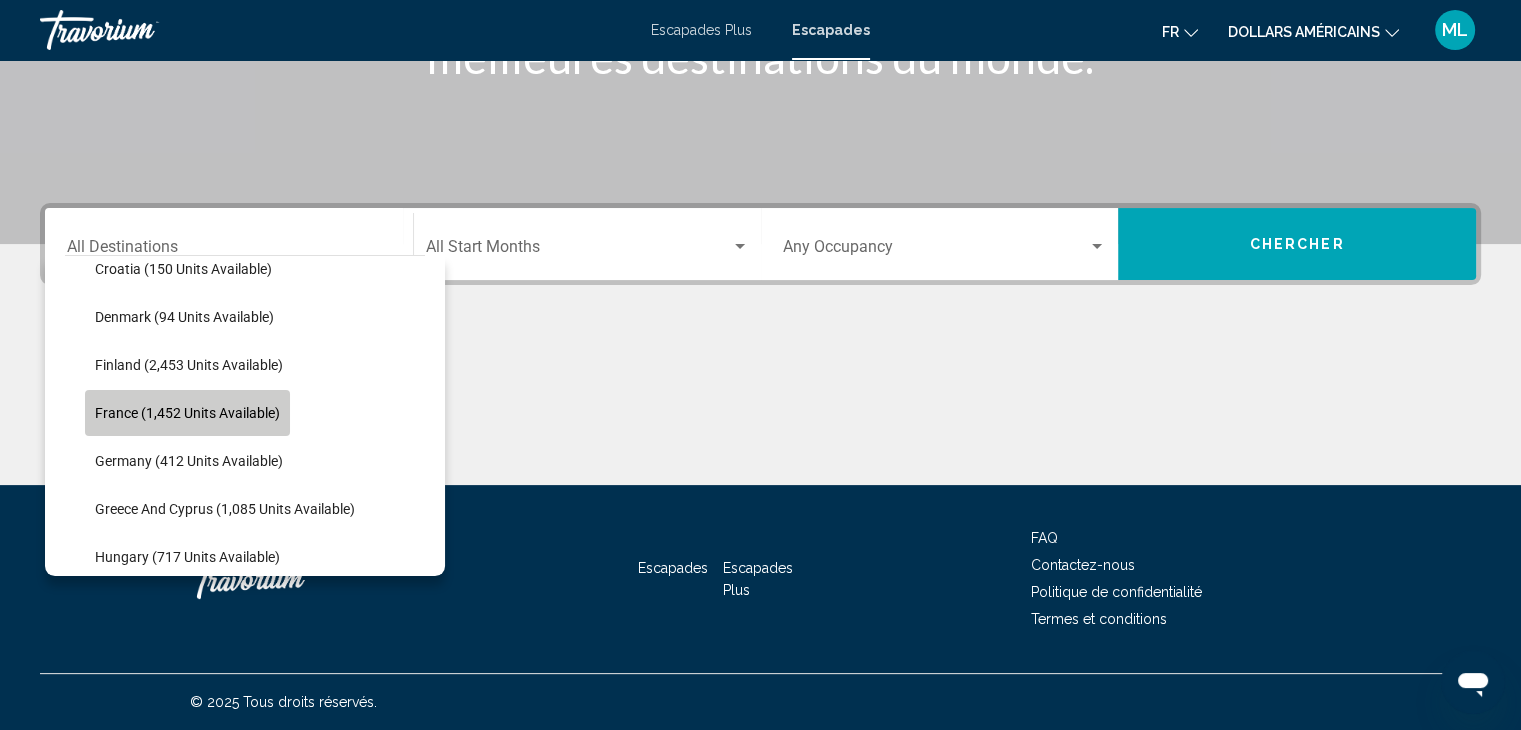 click on "France (1,452 units available)" 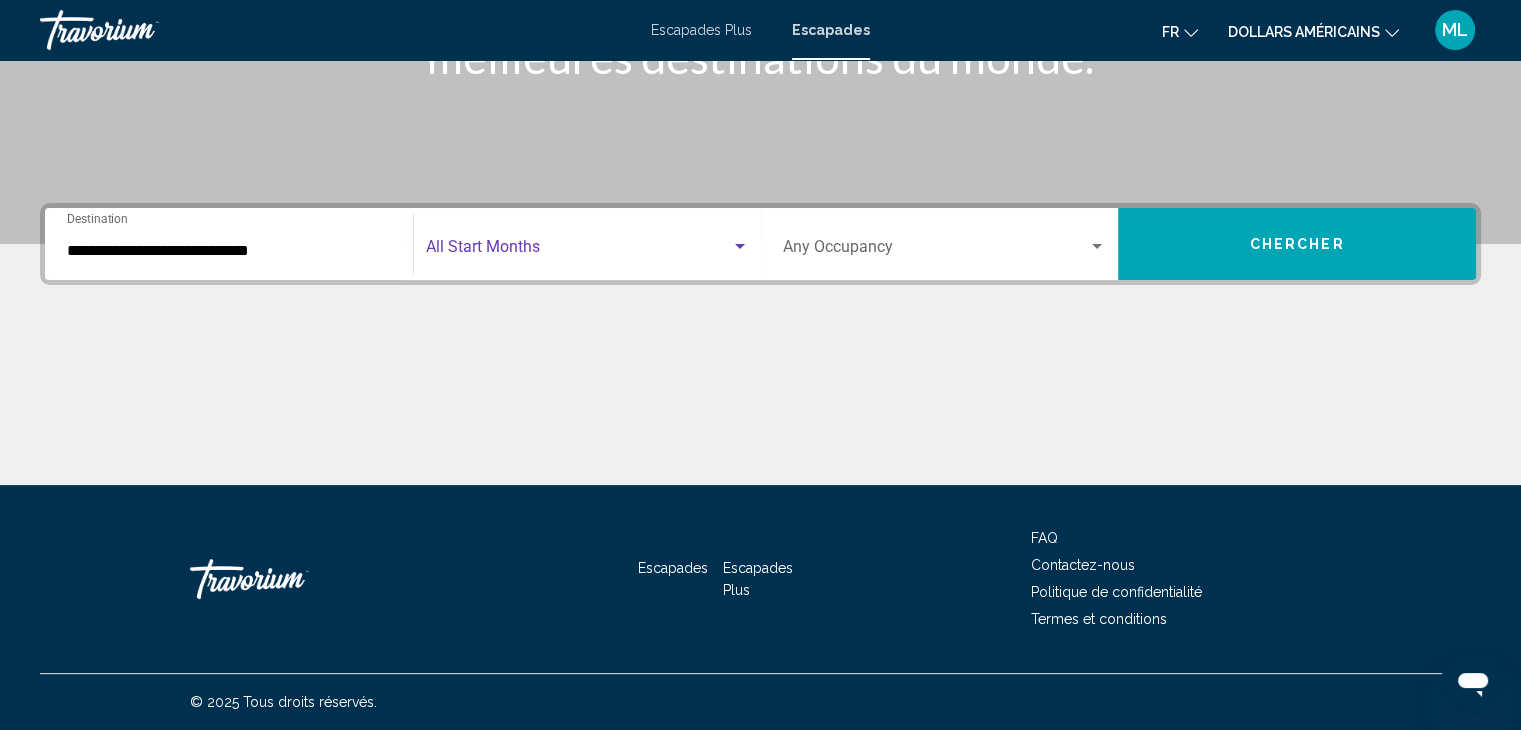 click at bounding box center (578, 251) 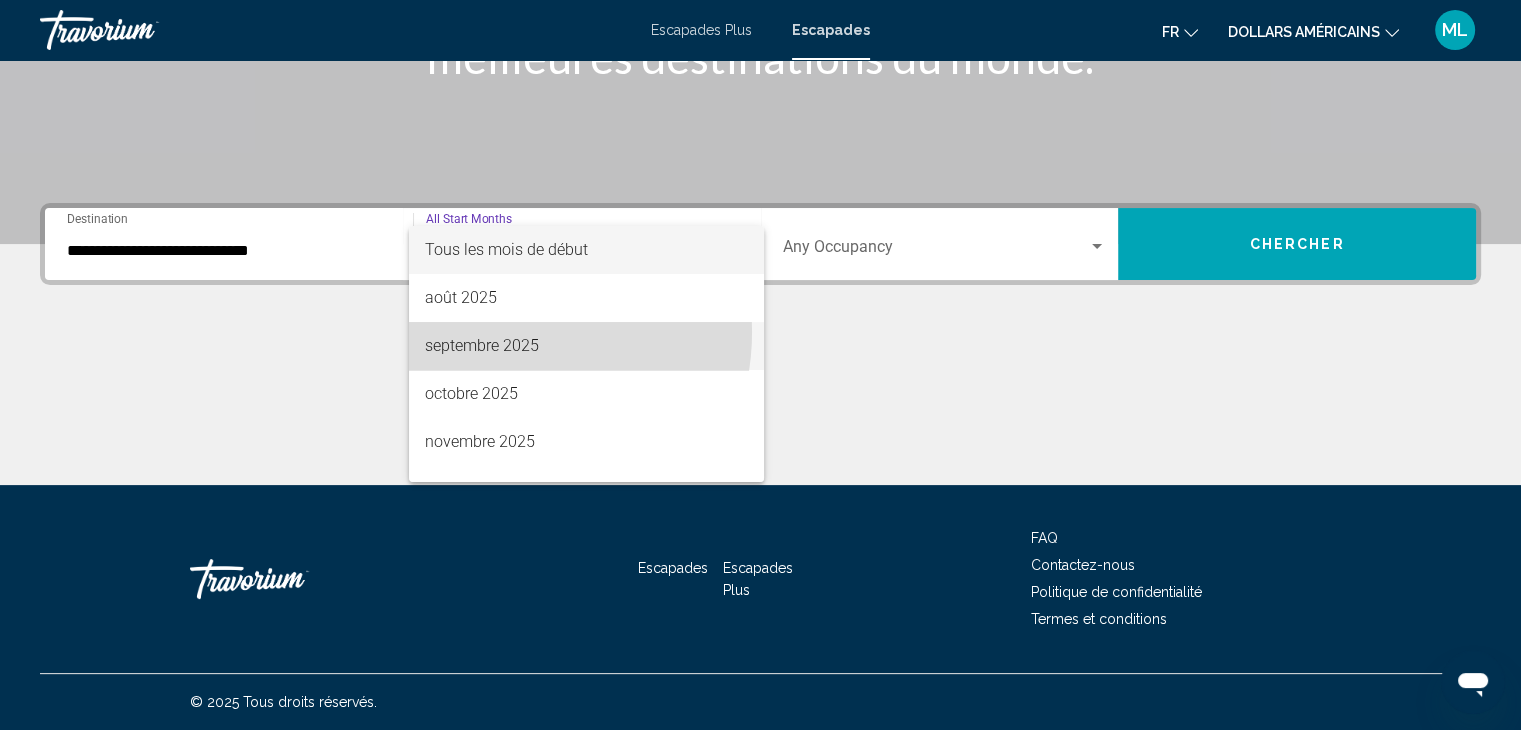 click on "septembre 2025" at bounding box center [586, 346] 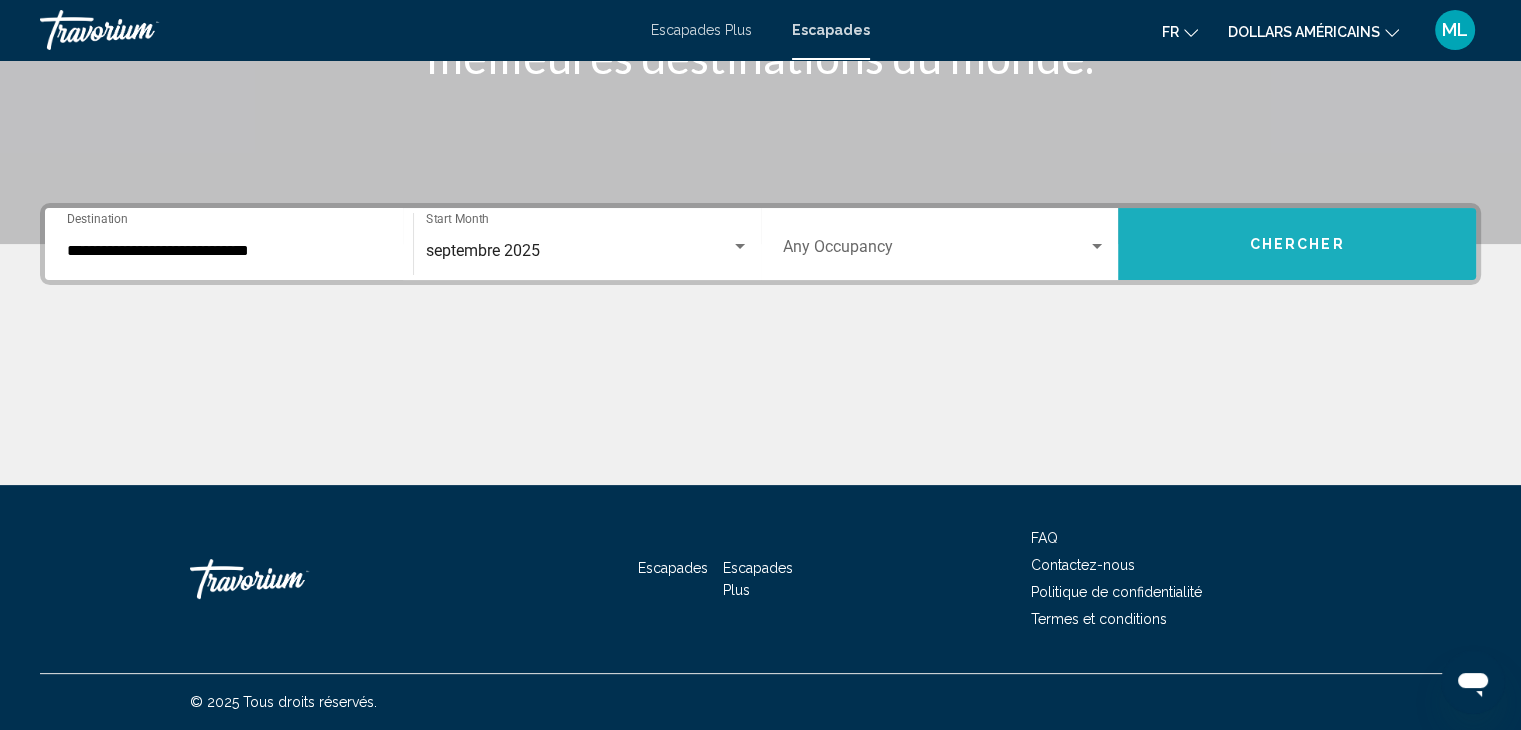 click on "Chercher" at bounding box center [1297, 244] 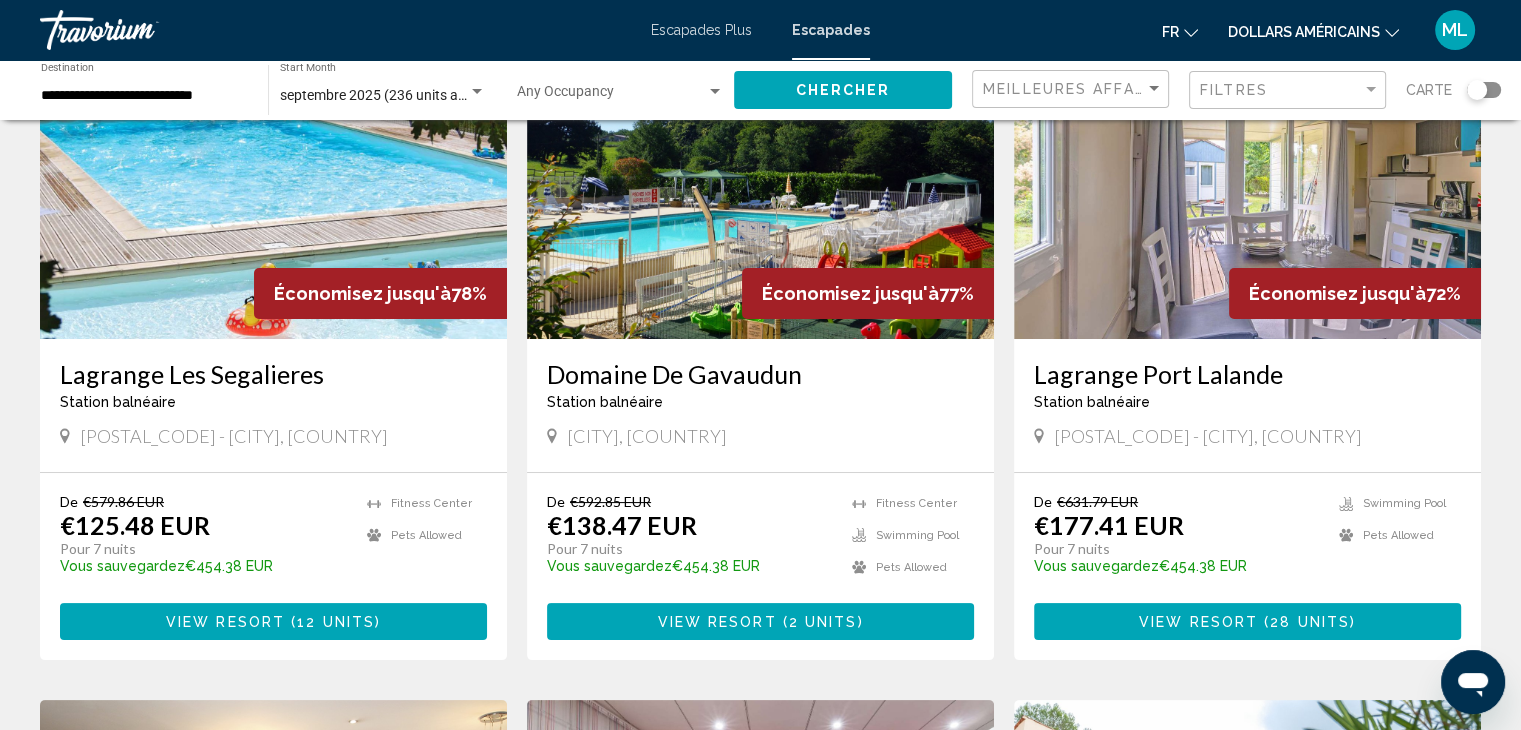 scroll, scrollTop: 200, scrollLeft: 0, axis: vertical 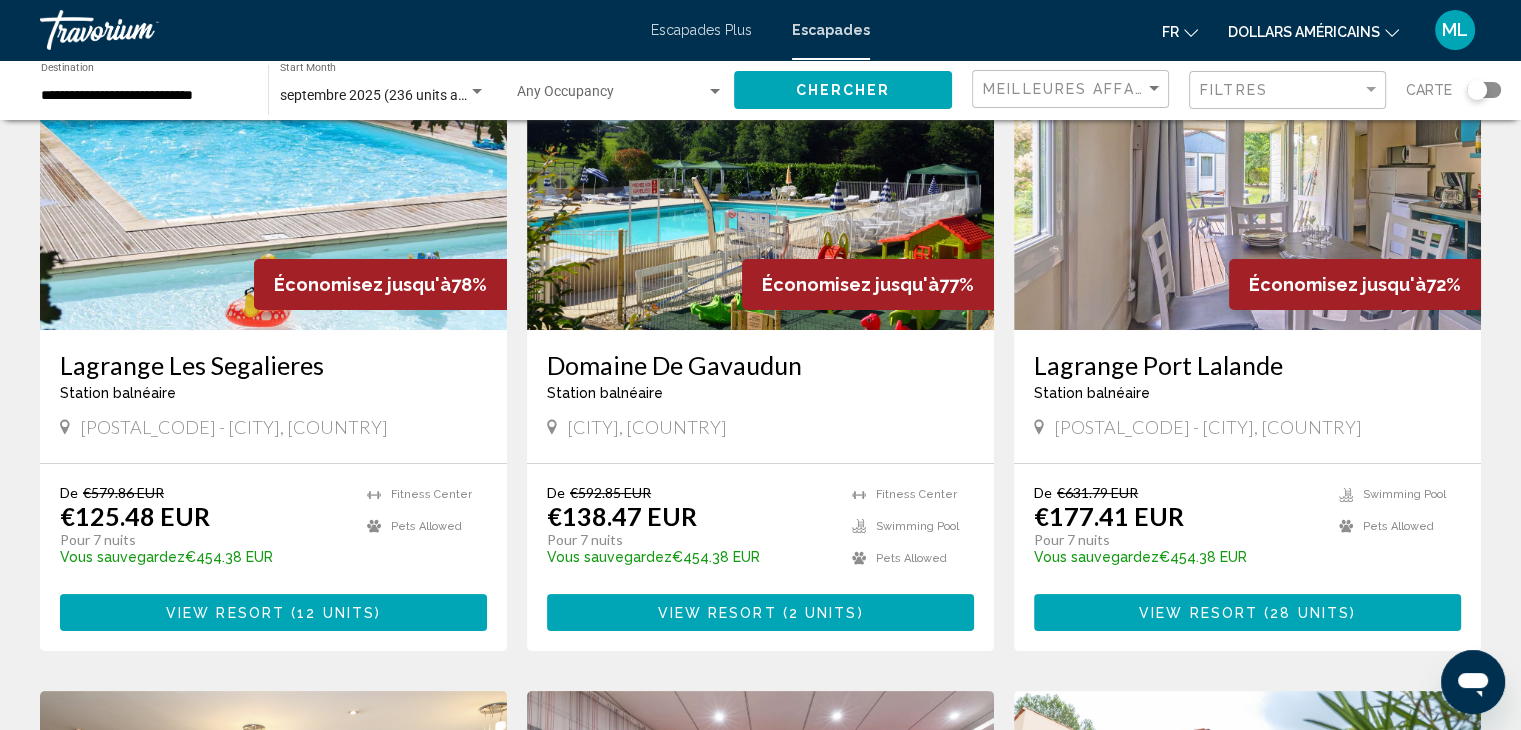 click 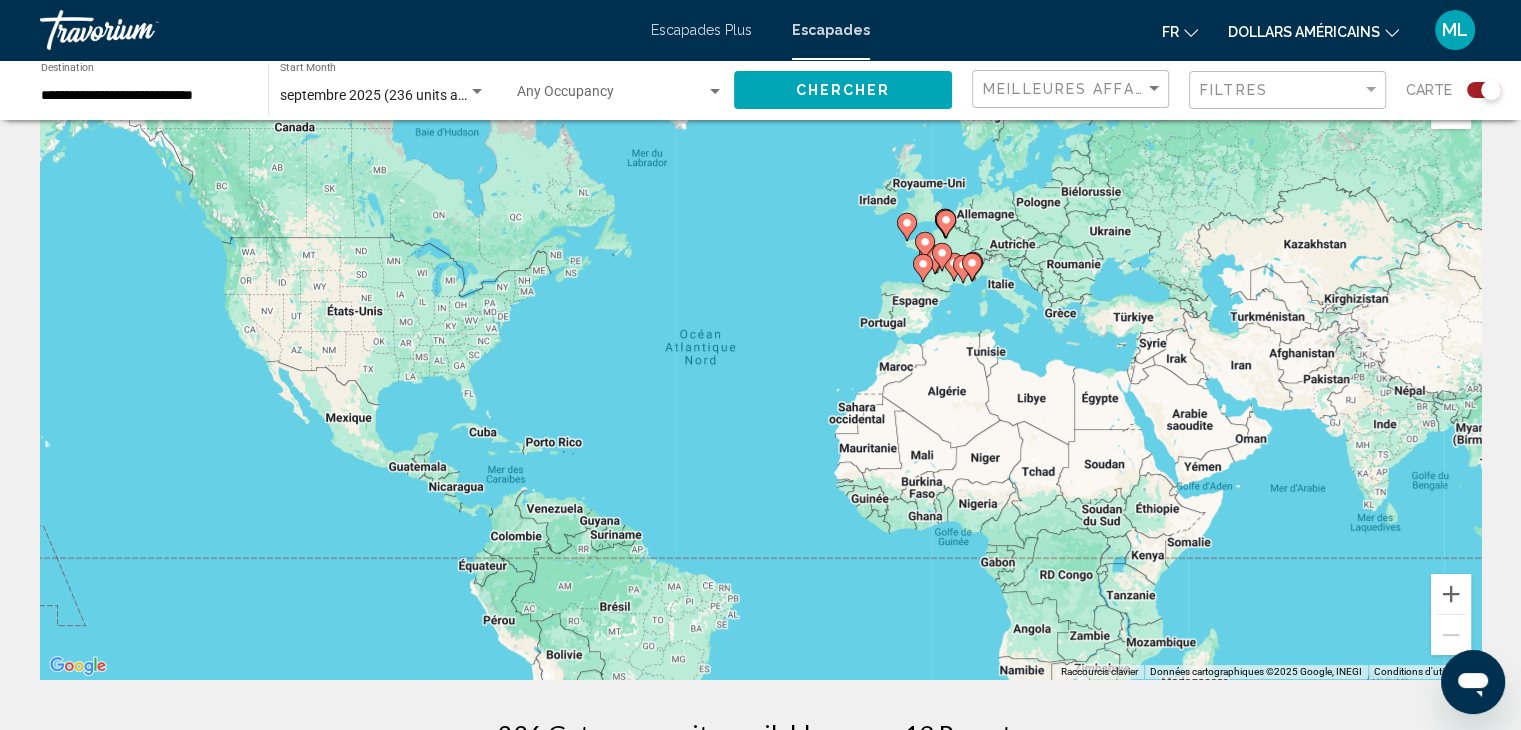 scroll, scrollTop: 48, scrollLeft: 0, axis: vertical 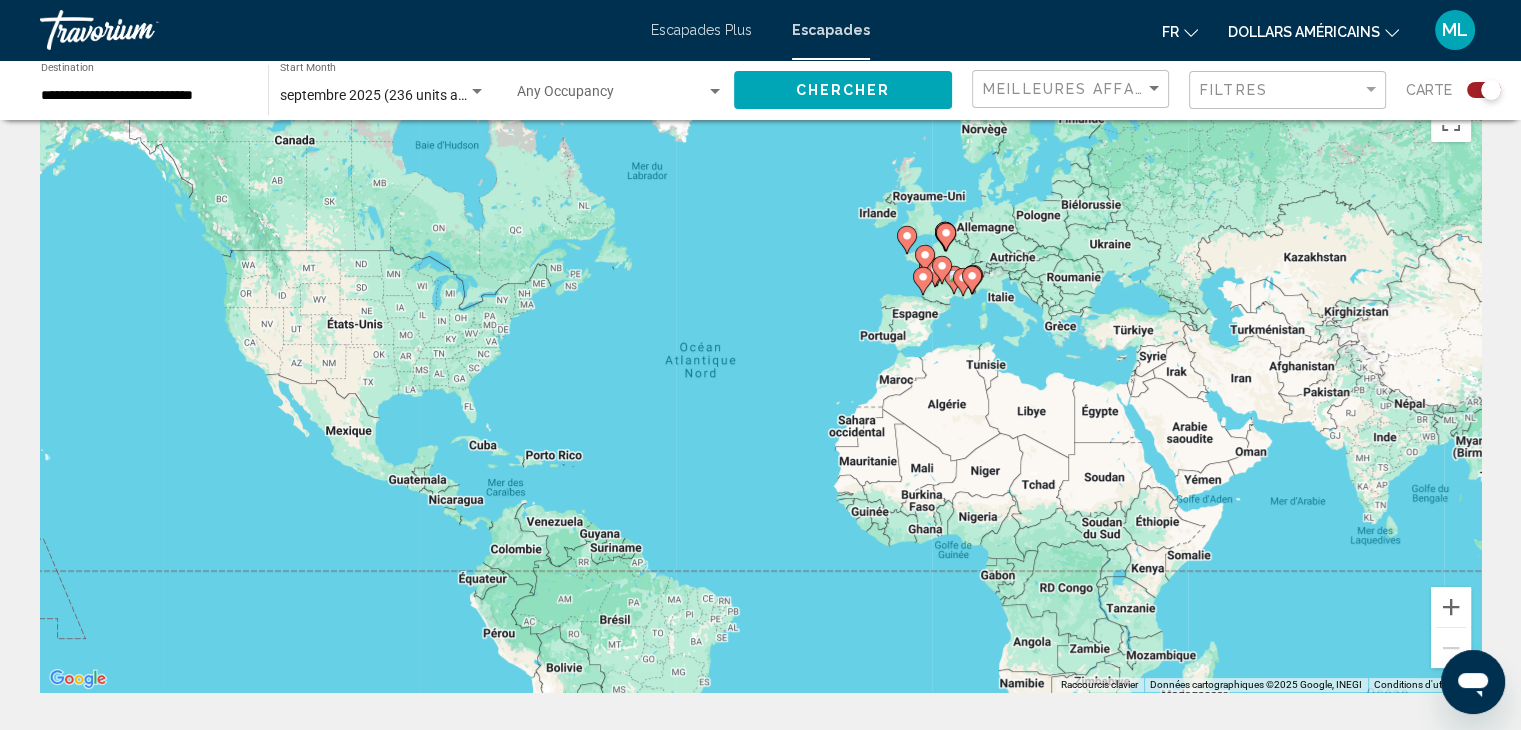 click at bounding box center (954, 280) 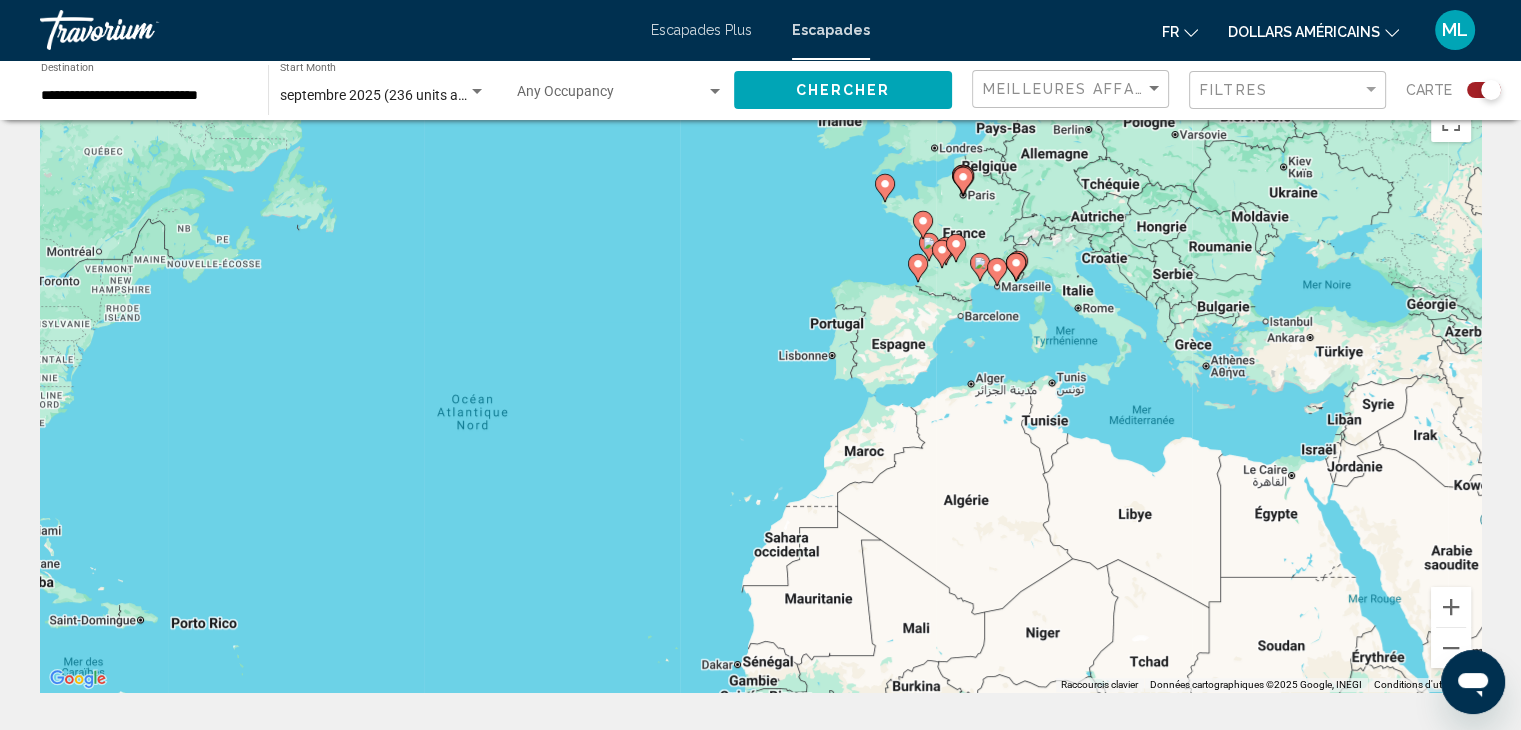 drag, startPoint x: 948, startPoint y: 287, endPoint x: 937, endPoint y: 294, distance: 13.038404 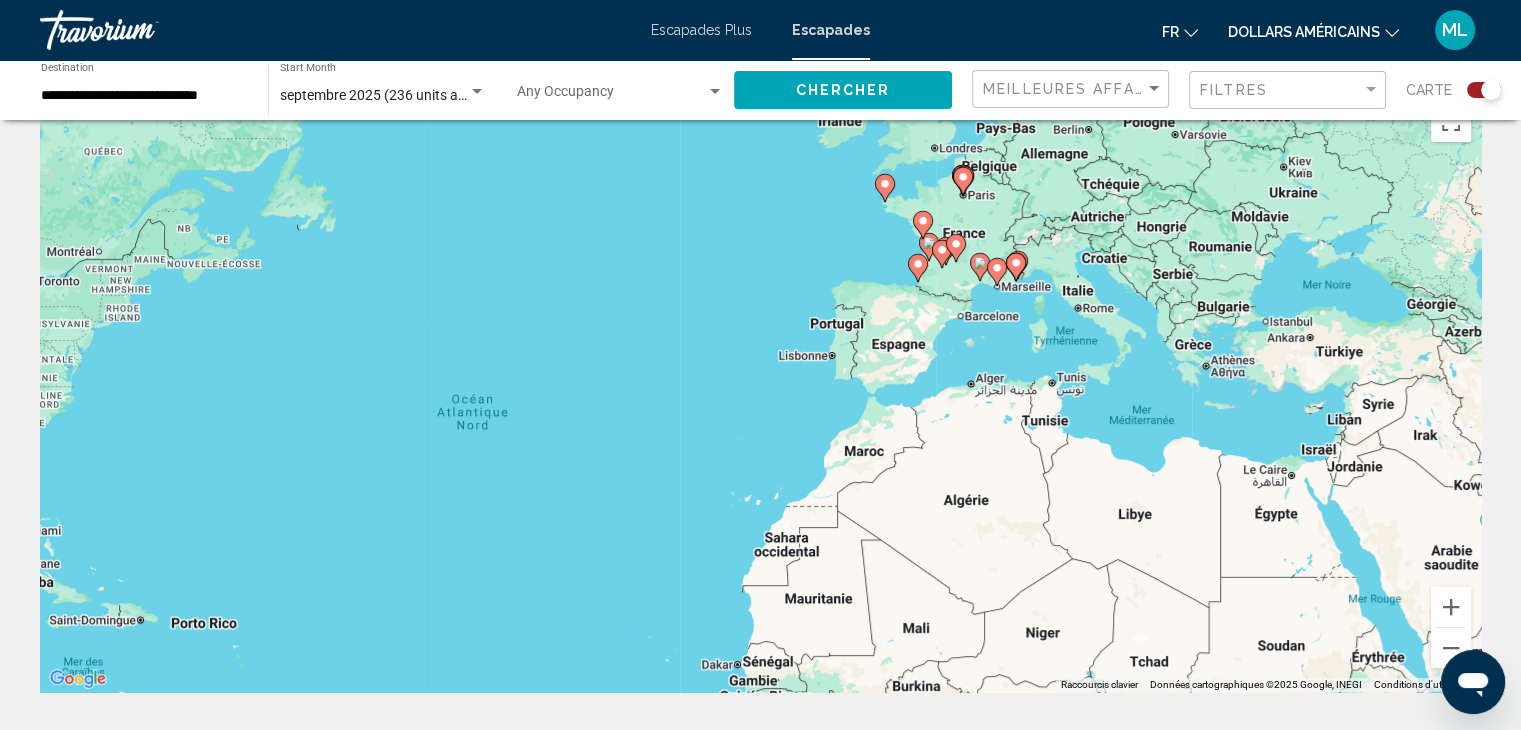click on "Pour naviguer, appuyez sur les touches fléchées.  Pour activer le glissement avec le clavier, appuyez sur Alt+Entrée. Une fois ce mode activé, utilisez les touches fléchées pour déplacer le repère. Pour valider le déplacement, appuyez sur Entrée. Pour annuler, appuyez sur Échap." at bounding box center (760, 392) 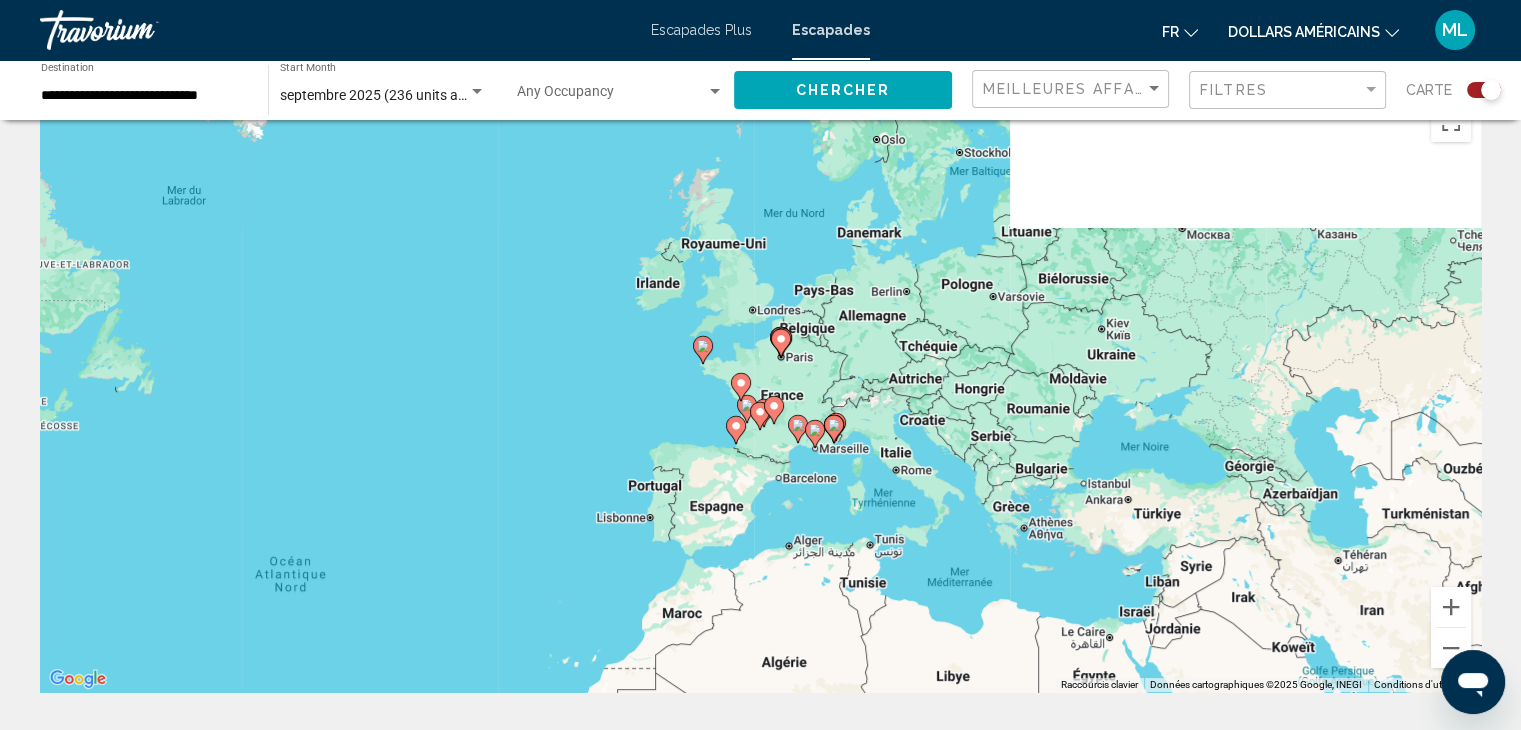 drag, startPoint x: 937, startPoint y: 294, endPoint x: 687, endPoint y: 531, distance: 344.48367 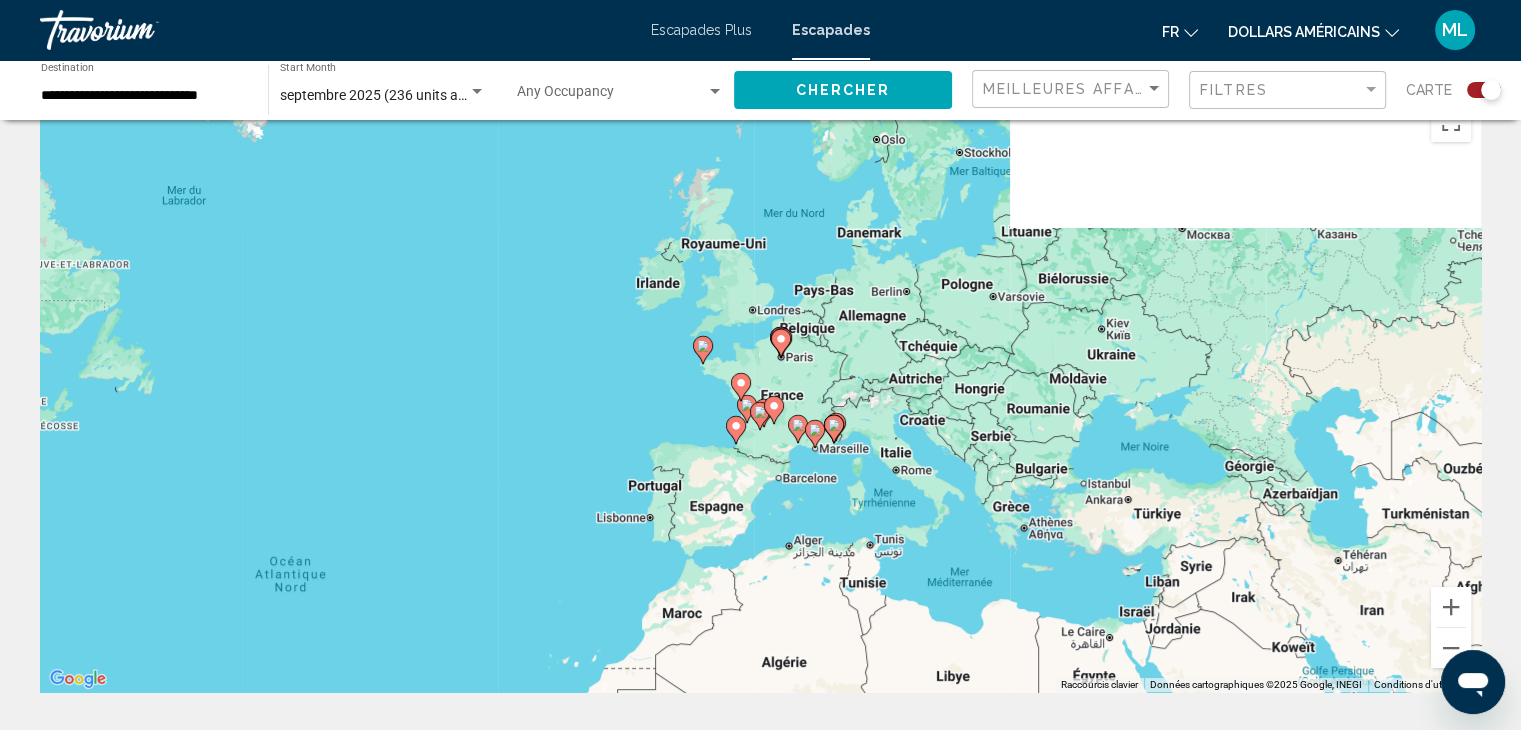 click on "Pour activer le glissement avec le clavier, appuyez sur Alt+Entrée. Une fois ce mode activé, utilisez les touches fléchées pour déplacer le repère. Pour valider le déplacement, appuyez sur Entrée. Pour annuler, appuyez sur Échap." at bounding box center [760, 392] 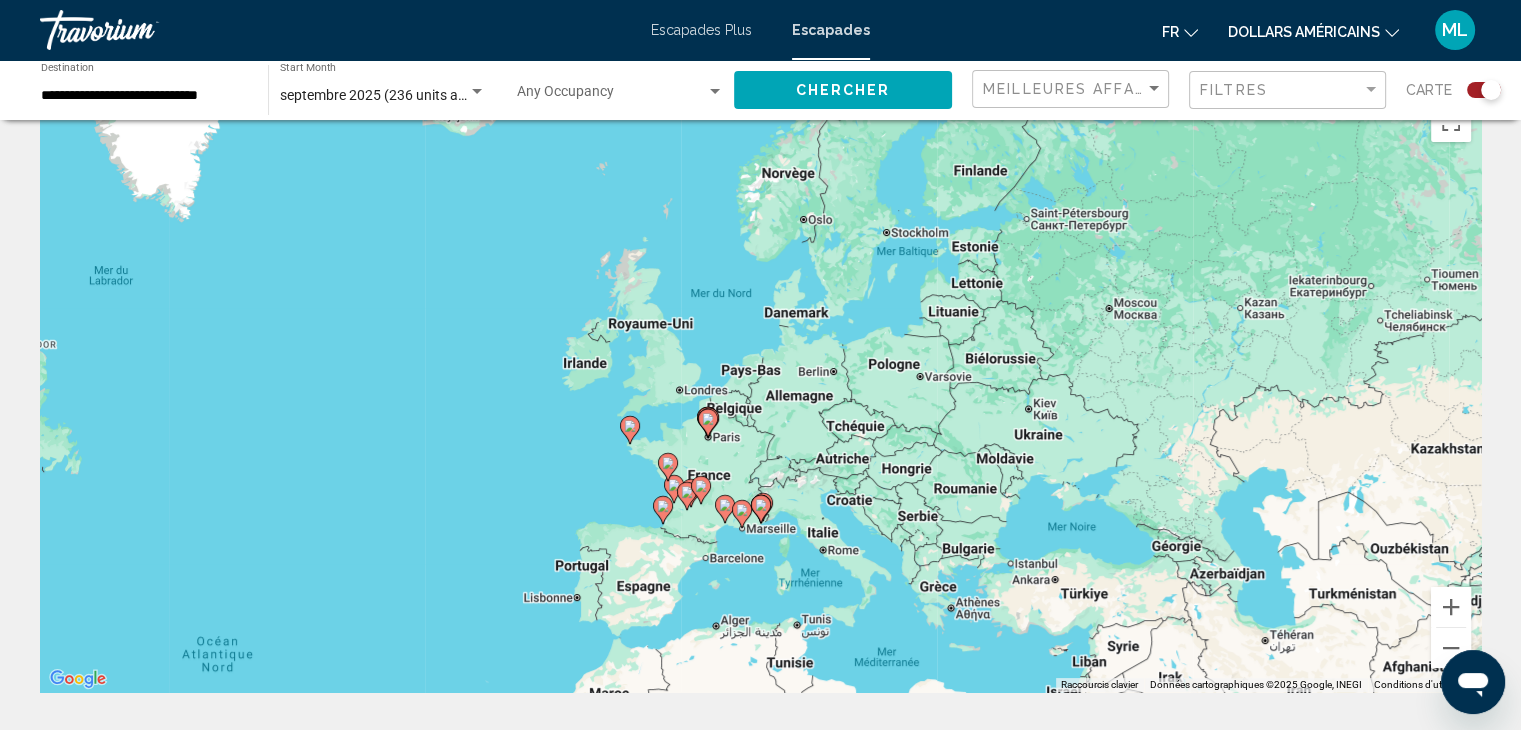 click on "Pour activer le glissement avec le clavier, appuyez sur Alt+Entrée. Une fois ce mode activé, utilisez les touches fléchées pour déplacer le repère. Pour valider le déplacement, appuyez sur Entrée. Pour annuler, appuyez sur Échap." at bounding box center [760, 392] 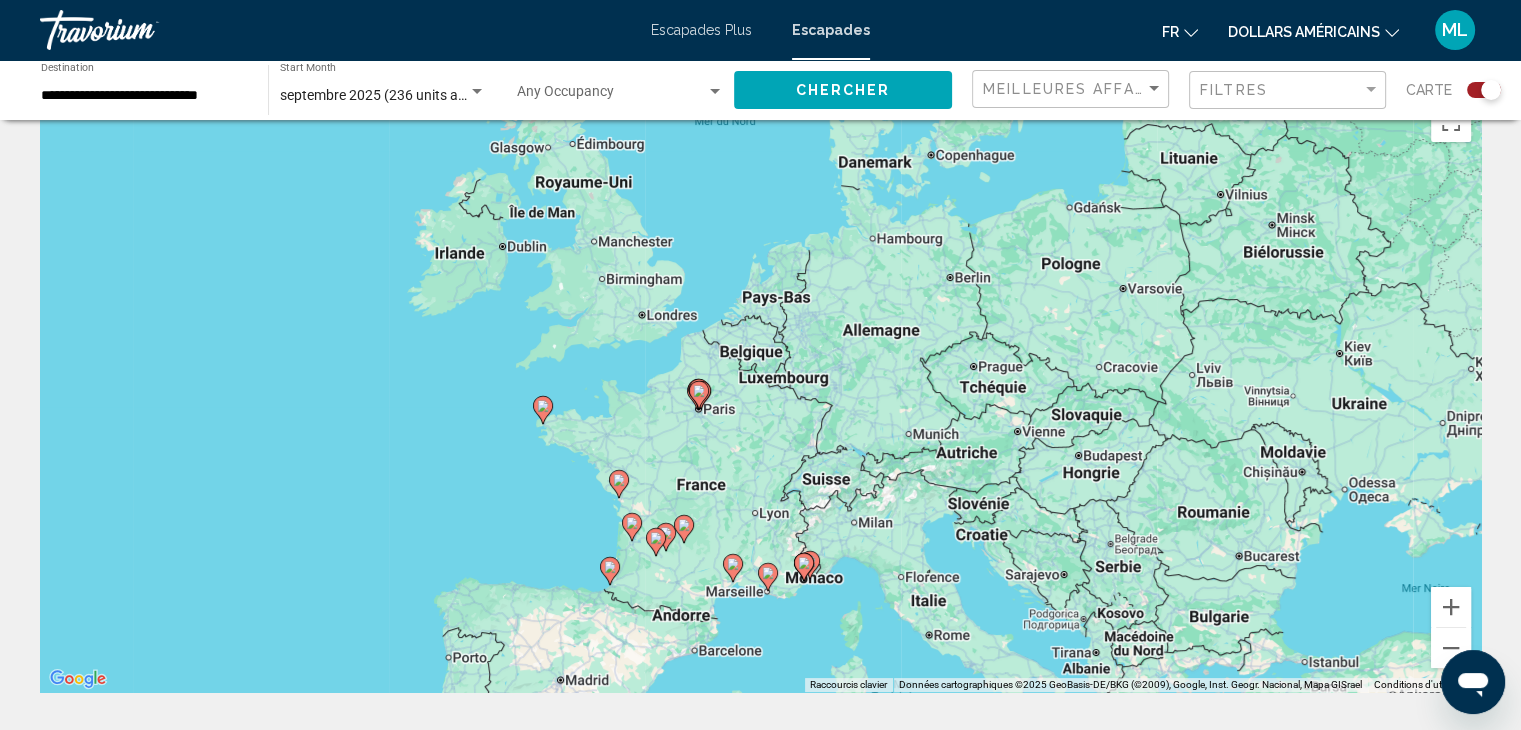 click on "Pour activer le glissement avec le clavier, appuyez sur Alt+Entrée. Une fois ce mode activé, utilisez les touches fléchées pour déplacer le repère. Pour valider le déplacement, appuyez sur Entrée. Pour annuler, appuyez sur Échap." at bounding box center (760, 392) 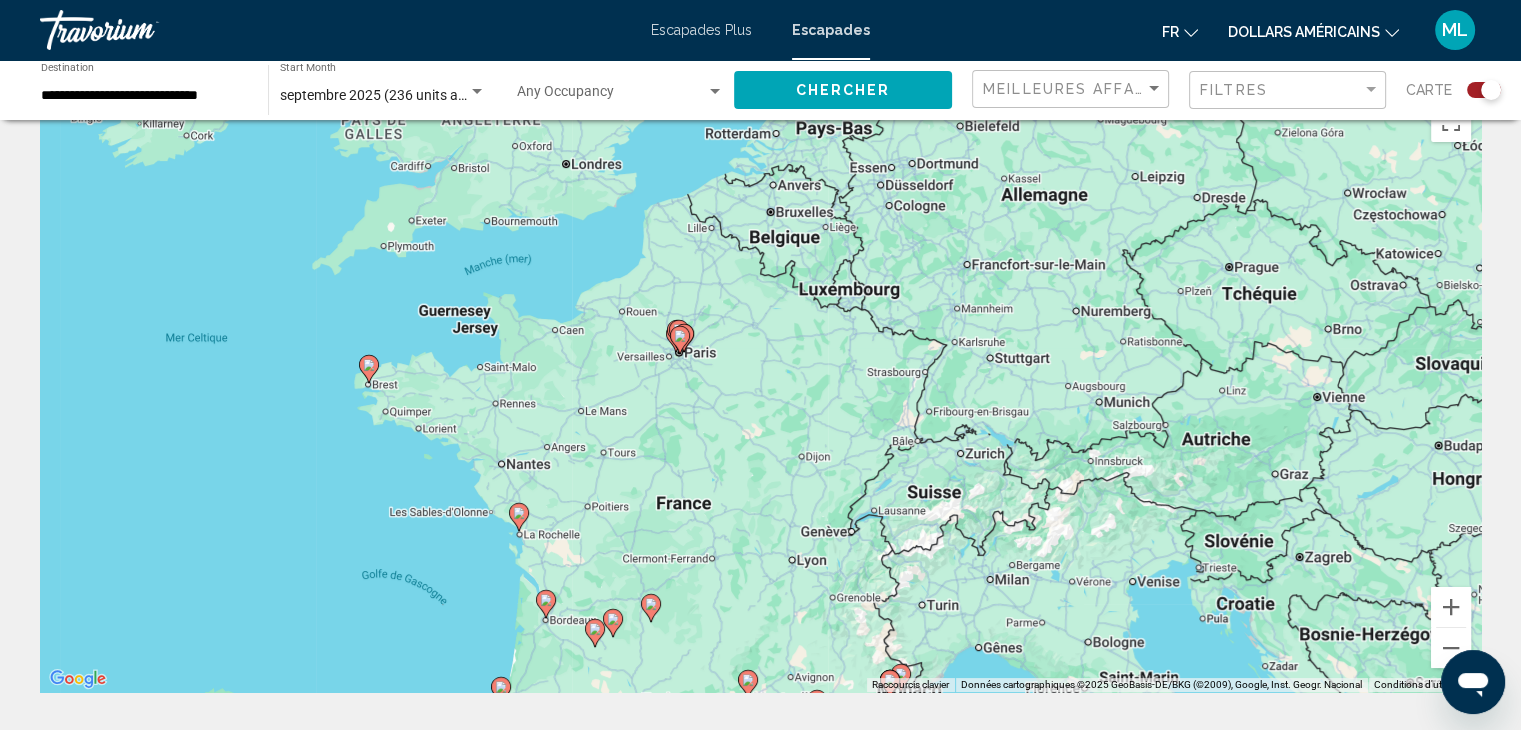 click on "Pour activer le glissement avec le clavier, appuyez sur Alt+Entrée. Une fois ce mode activé, utilisez les touches fléchées pour déplacer le repère. Pour valider le déplacement, appuyez sur Entrée. Pour annuler, appuyez sur Échap." at bounding box center (760, 392) 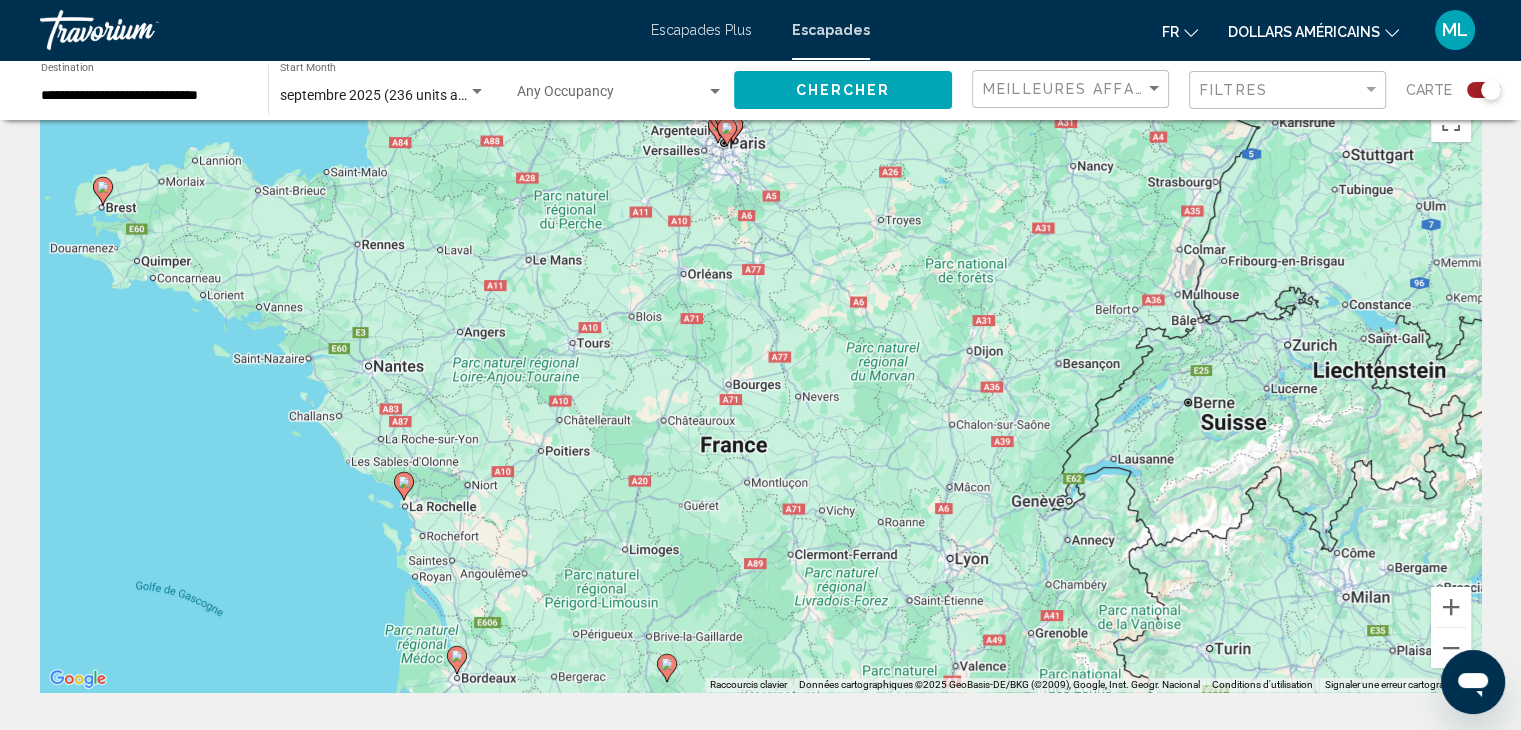 drag, startPoint x: 519, startPoint y: 525, endPoint x: 637, endPoint y: 396, distance: 174.82849 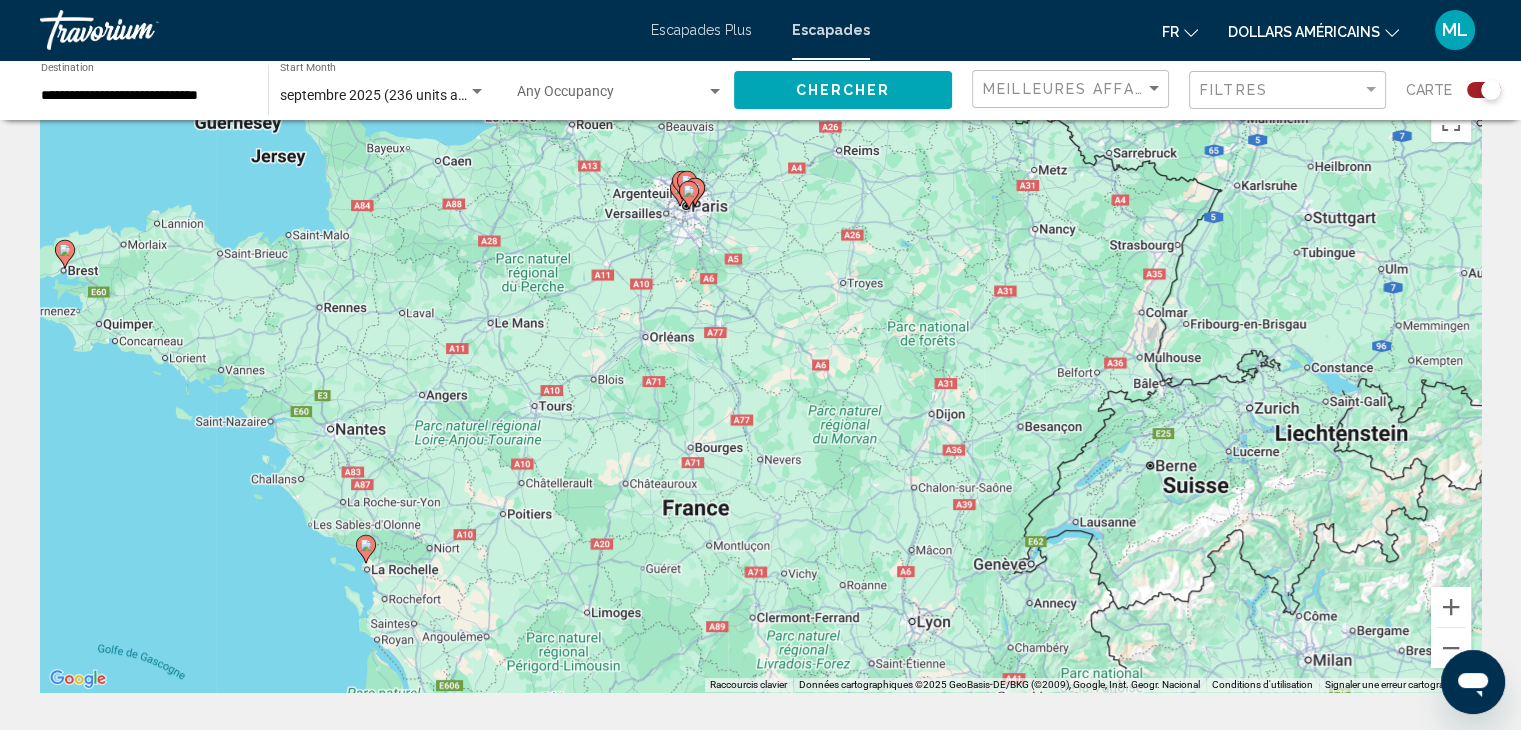 drag, startPoint x: 766, startPoint y: 239, endPoint x: 648, endPoint y: 399, distance: 198.80644 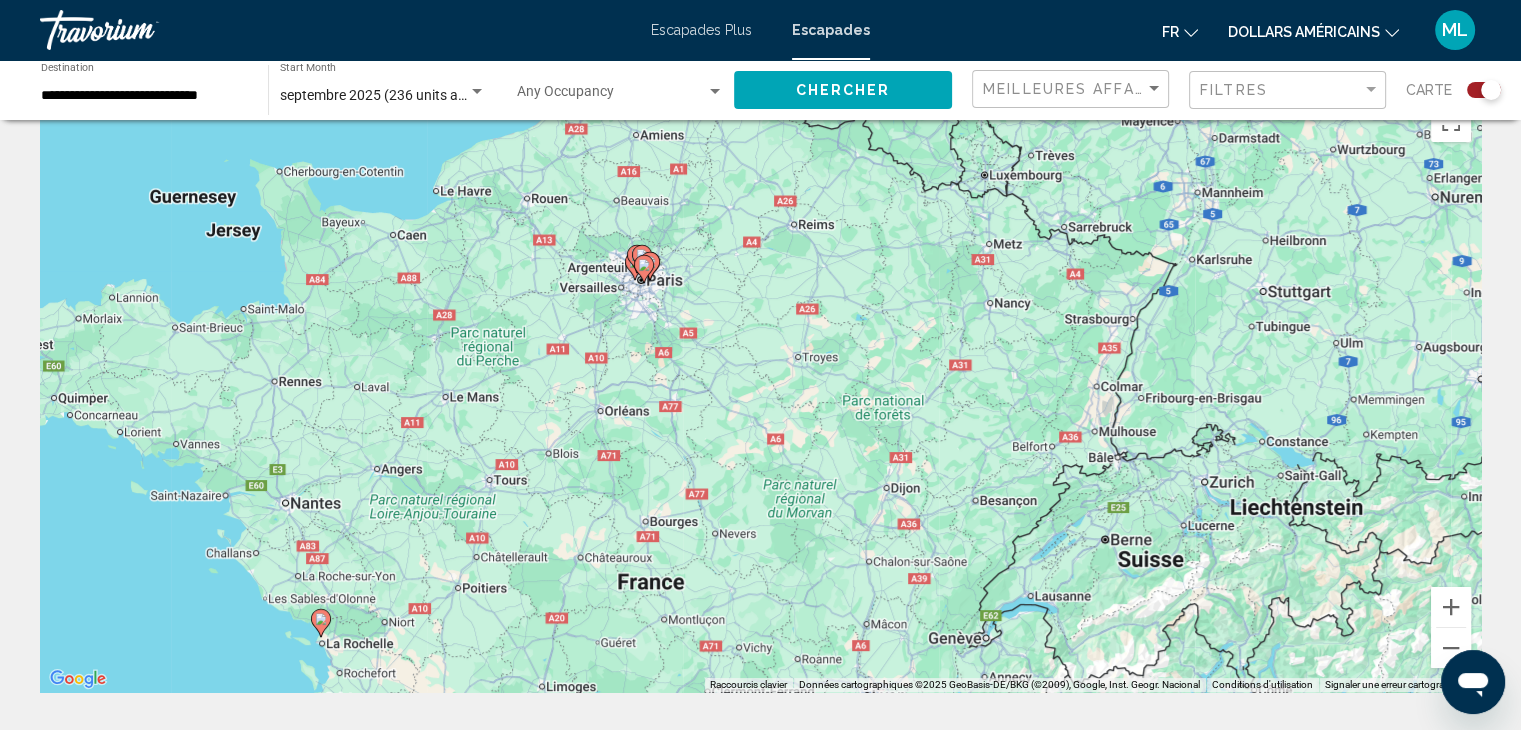 click on "Pour activer le glissement avec le clavier, appuyez sur Alt+Entrée. Une fois ce mode activé, utilisez les touches fléchées pour déplacer le repère. Pour valider le déplacement, appuyez sur Entrée. Pour annuler, appuyez sur Échap." at bounding box center [760, 392] 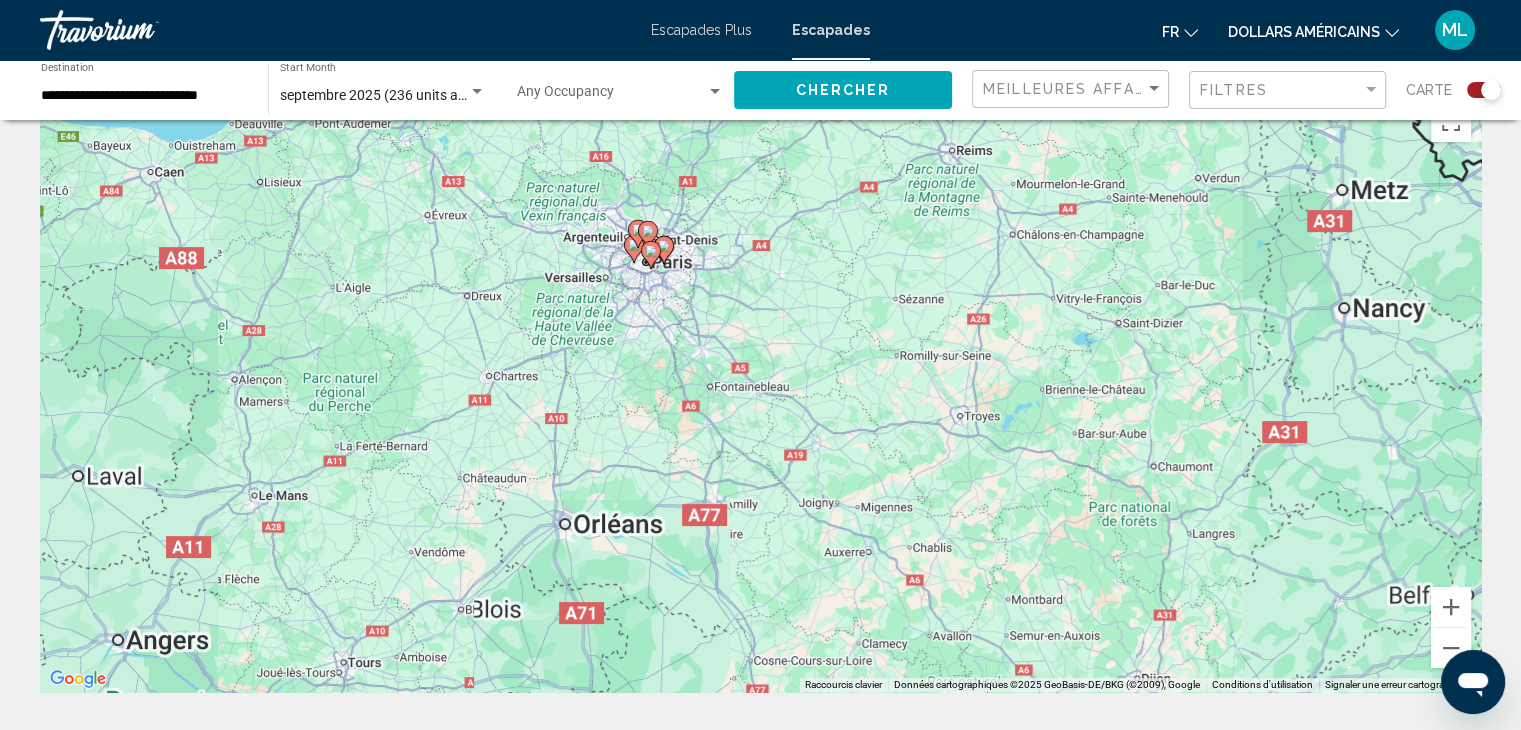 click on "Pour activer le glissement avec le clavier, appuyez sur Alt+Entrée. Une fois ce mode activé, utilisez les touches fléchées pour déplacer le repère. Pour valider le déplacement, appuyez sur Entrée. Pour annuler, appuyez sur Échap." at bounding box center (760, 392) 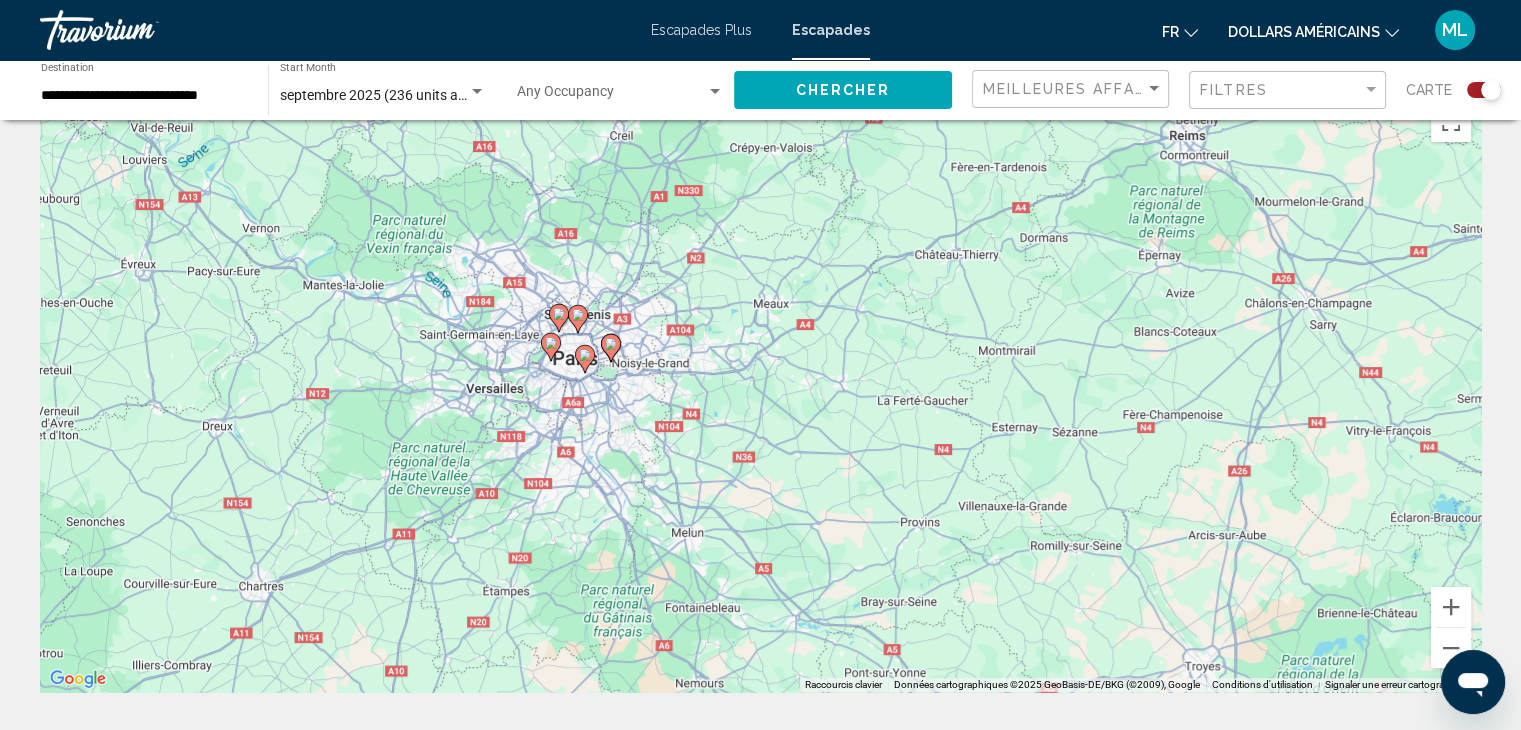 drag, startPoint x: 659, startPoint y: 259, endPoint x: 575, endPoint y: 394, distance: 159 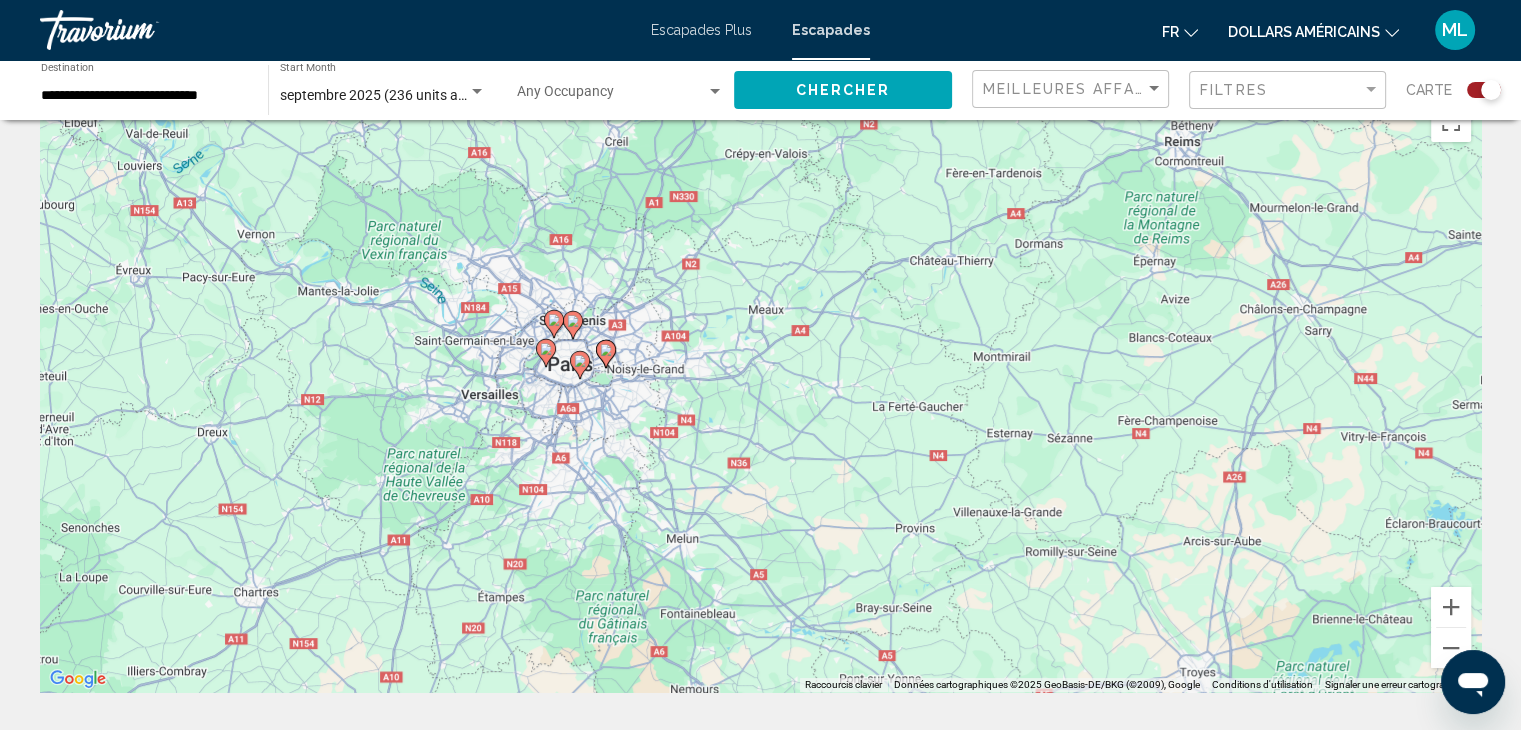 click on "Pour activer le glissement avec le clavier, appuyez sur Alt+Entrée. Une fois ce mode activé, utilisez les touches fléchées pour déplacer le repère. Pour valider le déplacement, appuyez sur Entrée. Pour annuler, appuyez sur Échap." at bounding box center (760, 392) 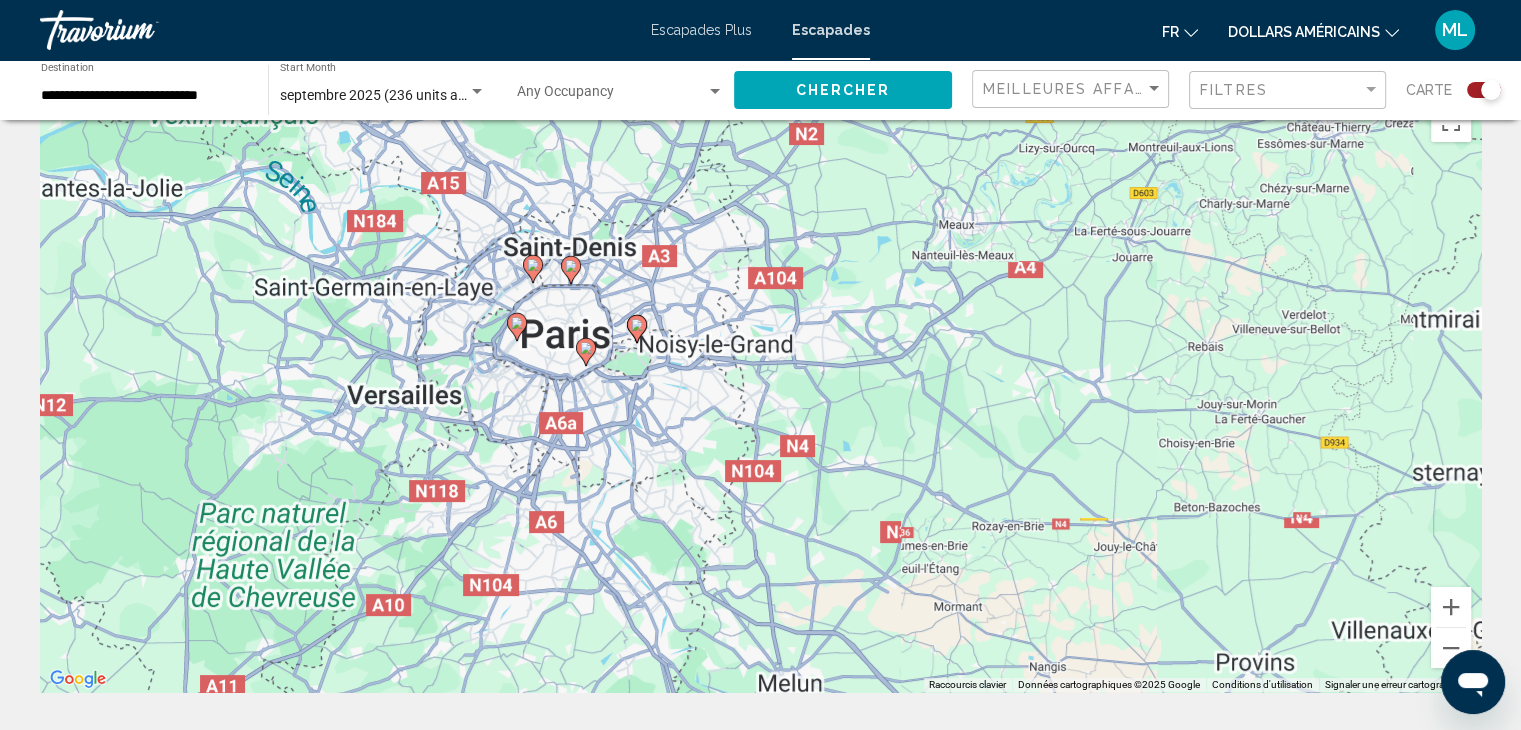click on "Pour activer le glissement avec le clavier, appuyez sur Alt+Entrée. Une fois ce mode activé, utilisez les touches fléchées pour déplacer le repère. Pour valider le déplacement, appuyez sur Entrée. Pour annuler, appuyez sur Échap." at bounding box center [760, 392] 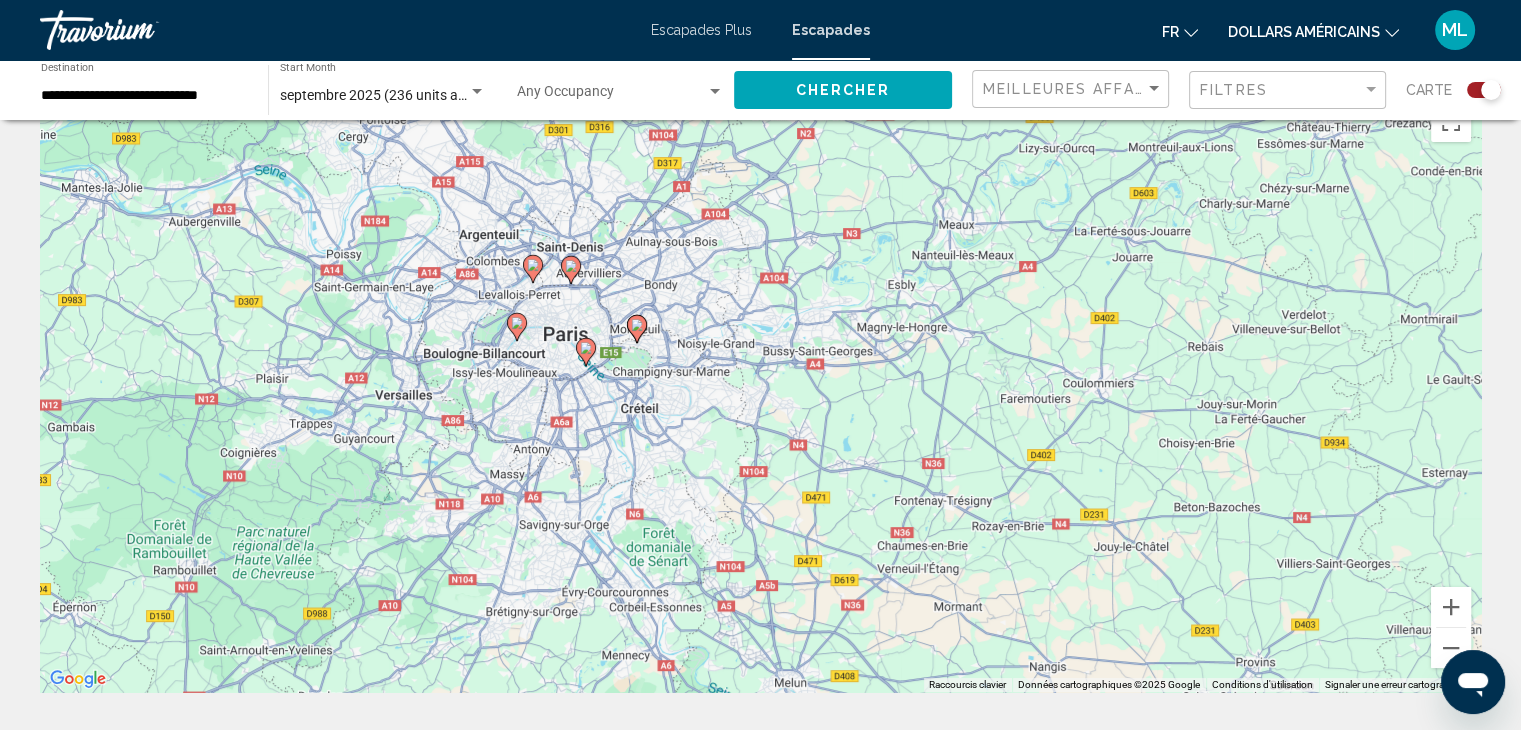 click on "Pour activer le glissement avec le clavier, appuyez sur Alt+Entrée. Une fois ce mode activé, utilisez les touches fléchées pour déplacer le repère. Pour valider le déplacement, appuyez sur Entrée. Pour annuler, appuyez sur Échap." at bounding box center (760, 392) 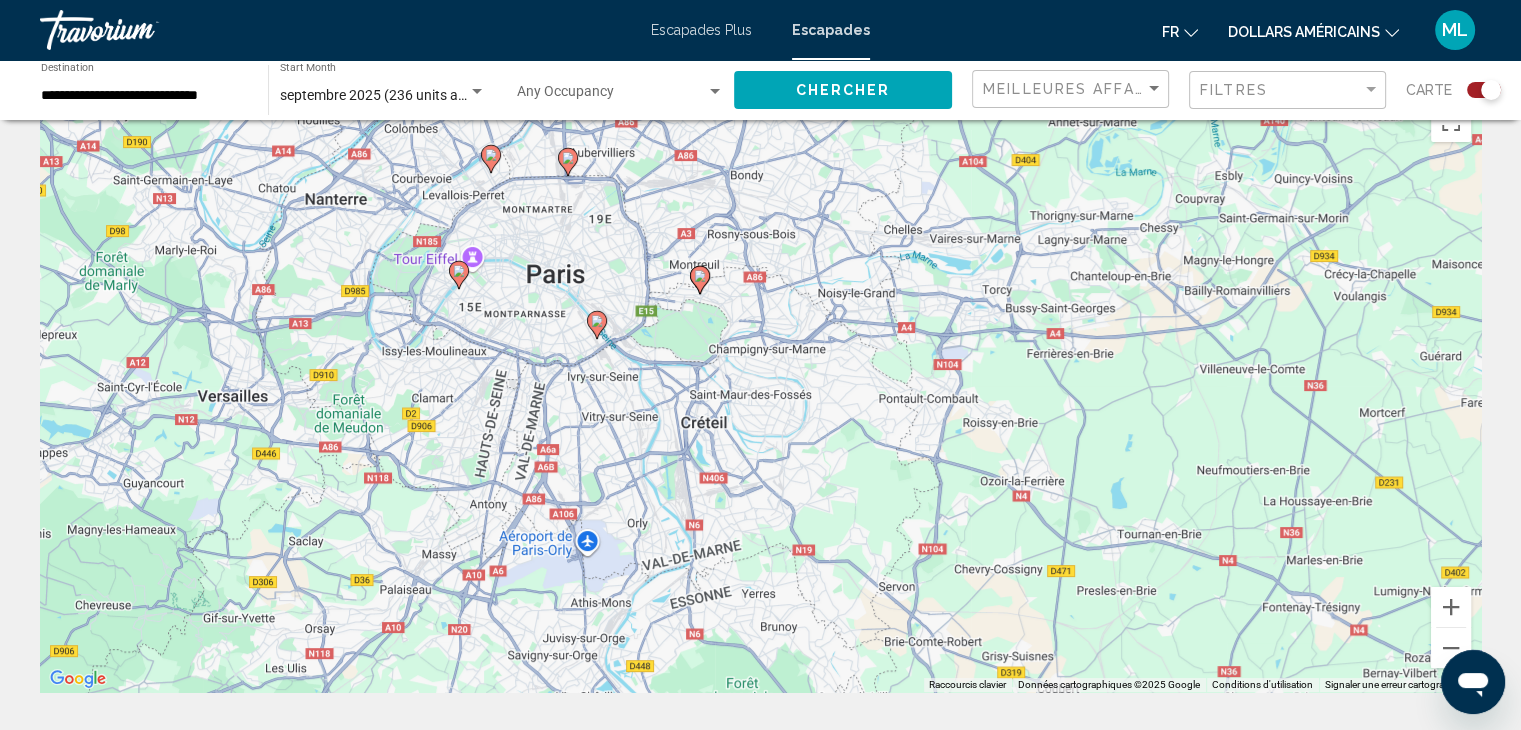 click 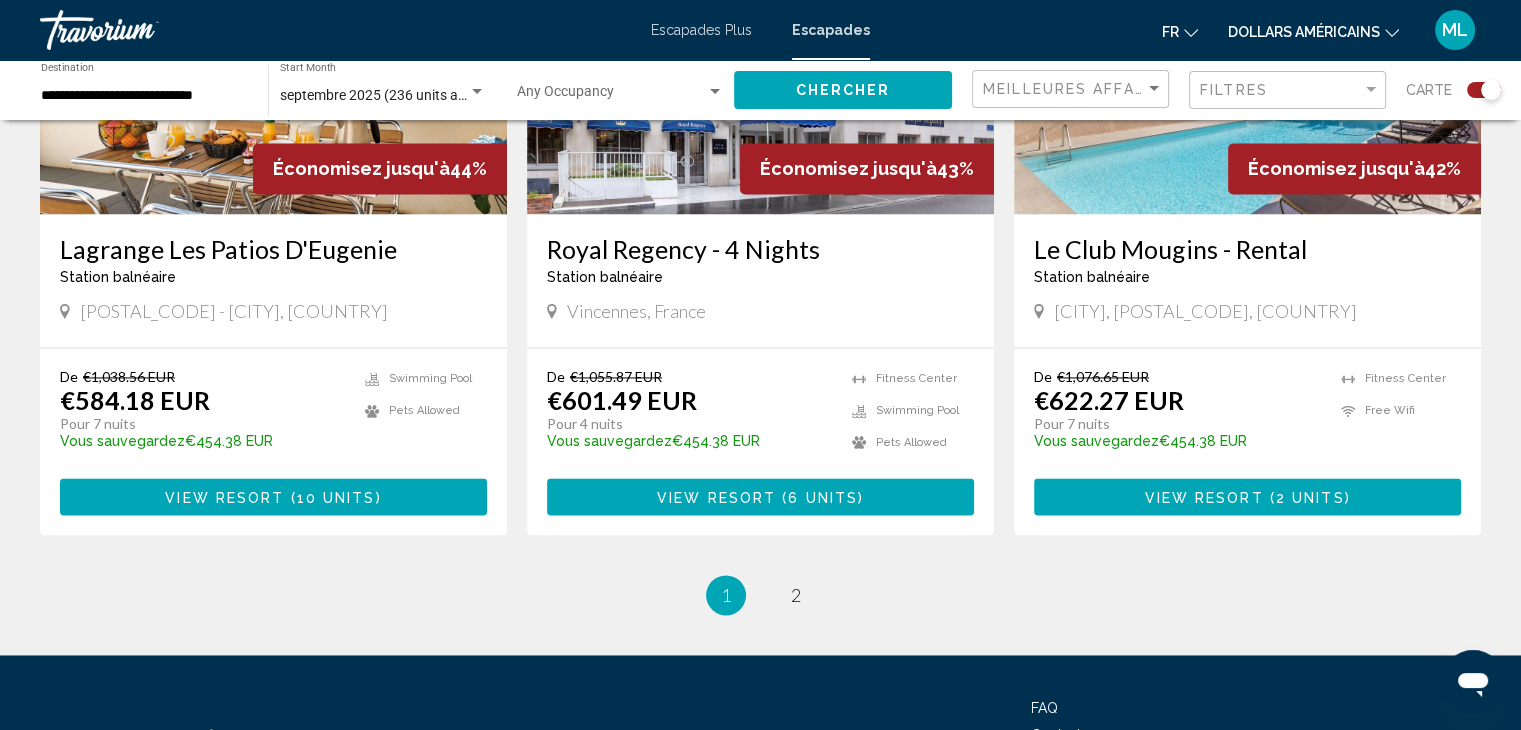 scroll, scrollTop: 3148, scrollLeft: 0, axis: vertical 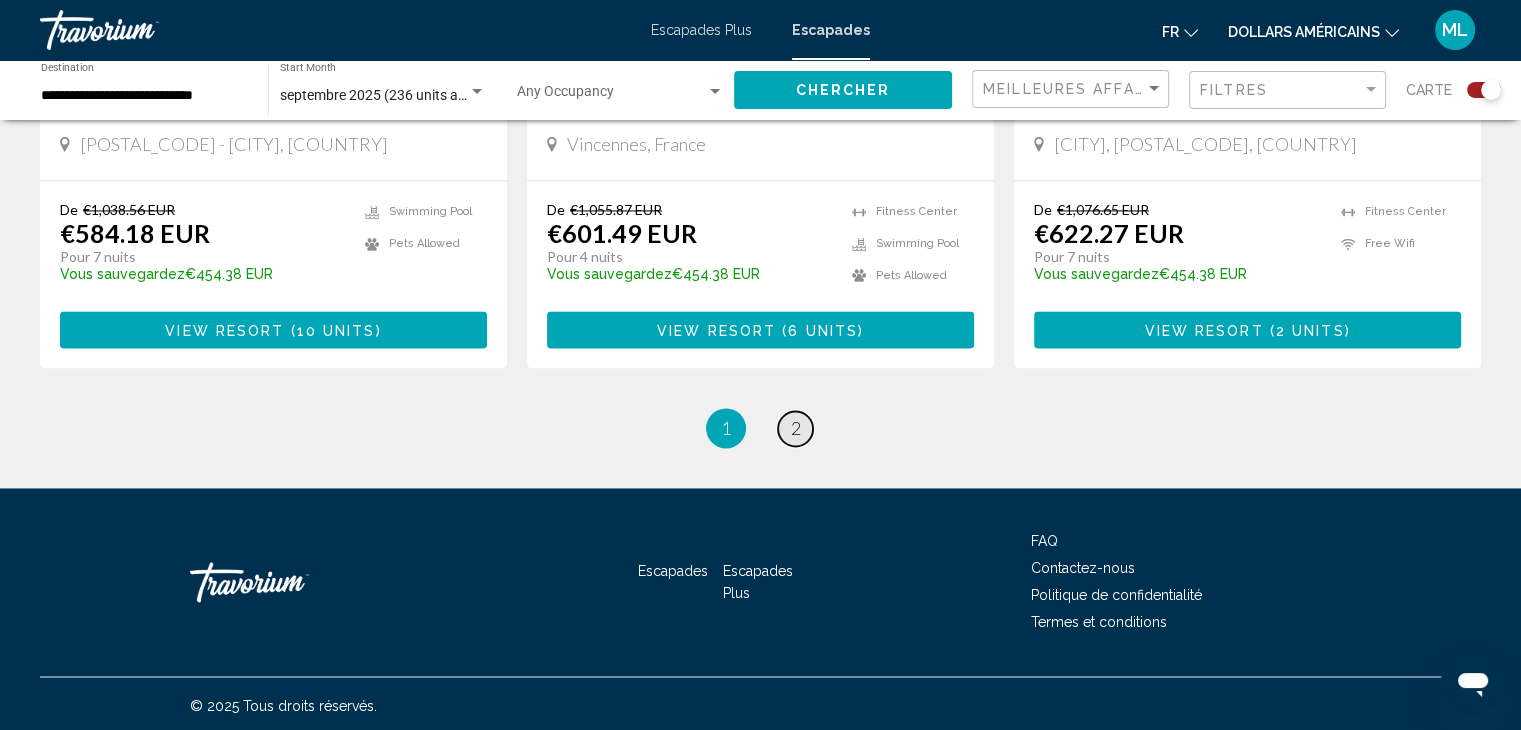 click on "2" at bounding box center [796, 428] 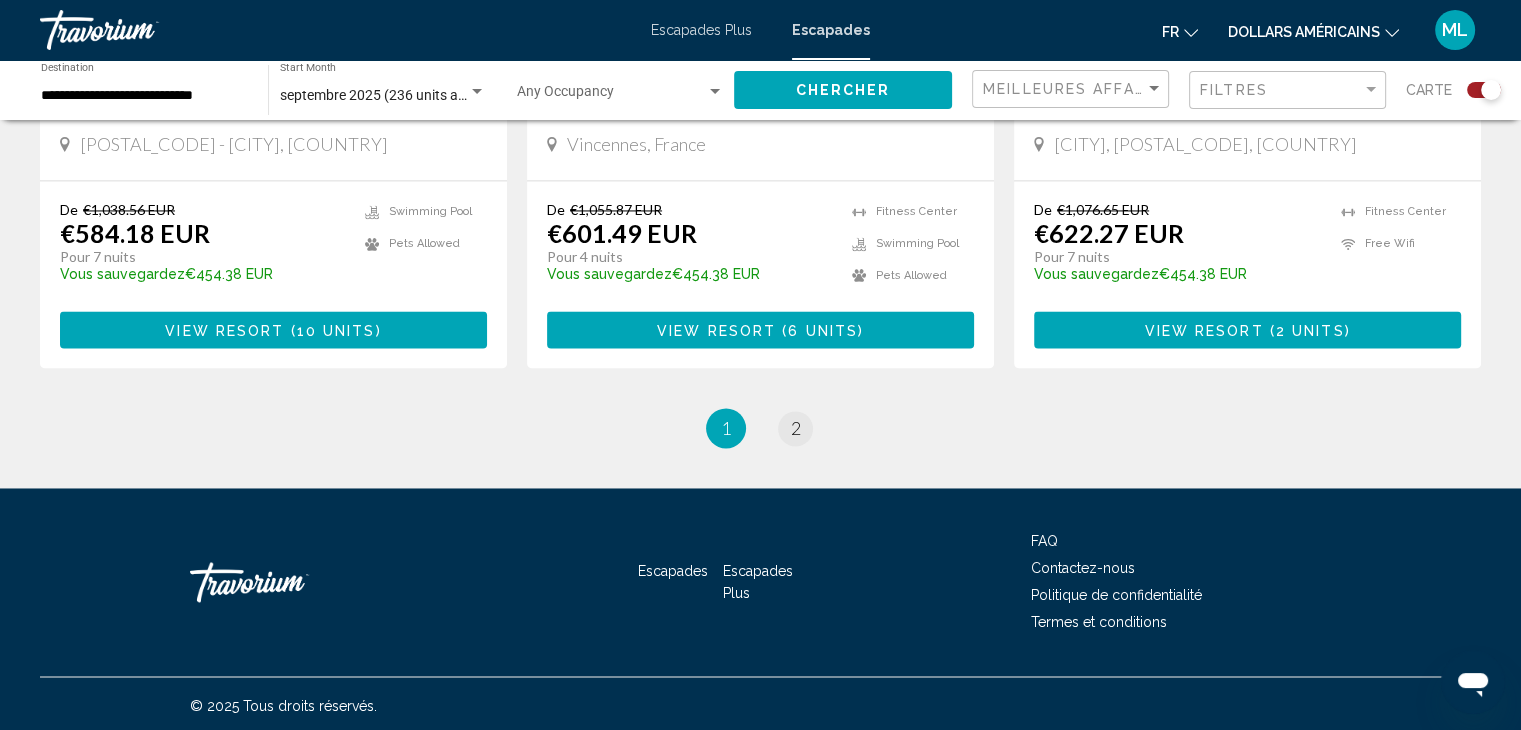 scroll, scrollTop: 0, scrollLeft: 0, axis: both 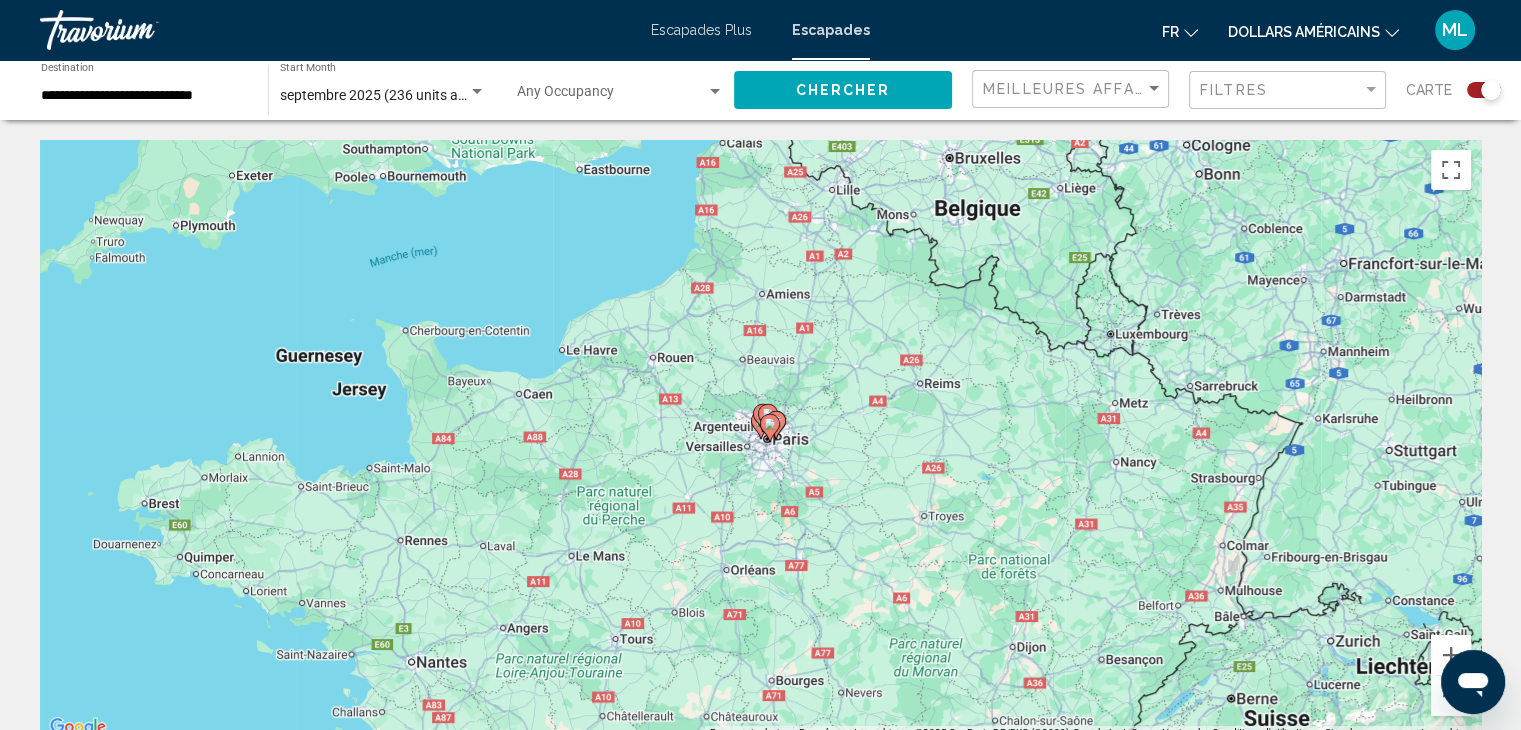 click 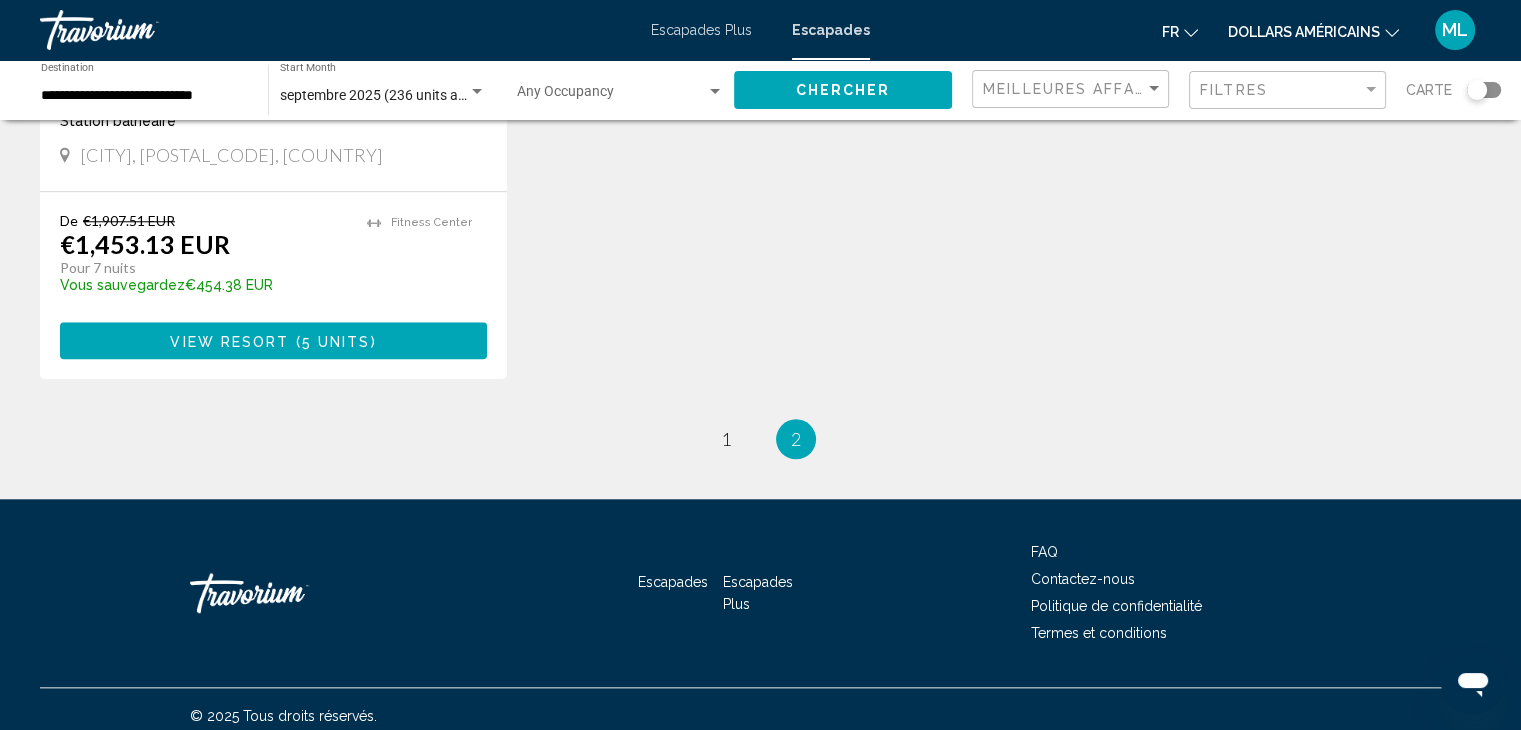 scroll, scrollTop: 1847, scrollLeft: 0, axis: vertical 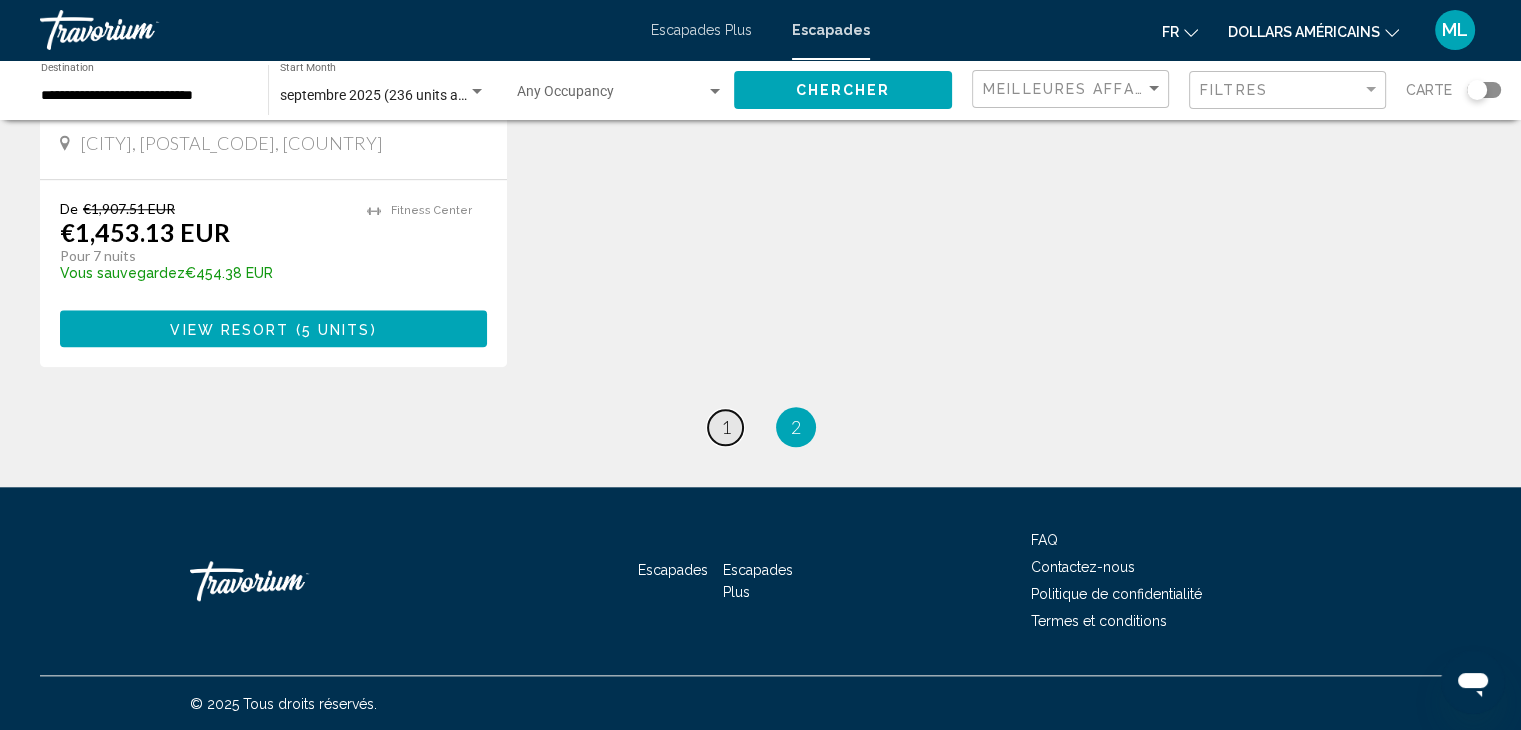 click on "1" at bounding box center [726, 427] 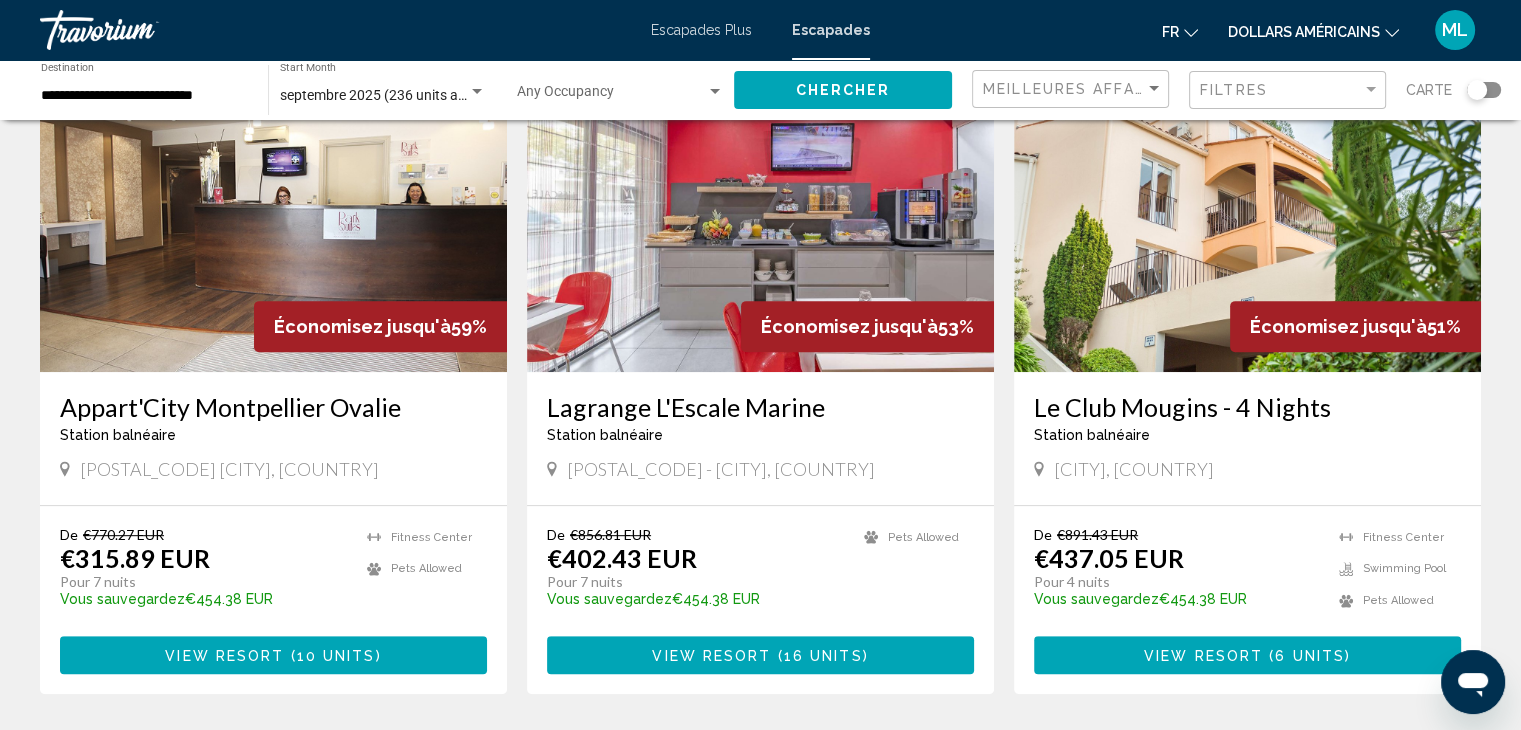 scroll, scrollTop: 826, scrollLeft: 0, axis: vertical 